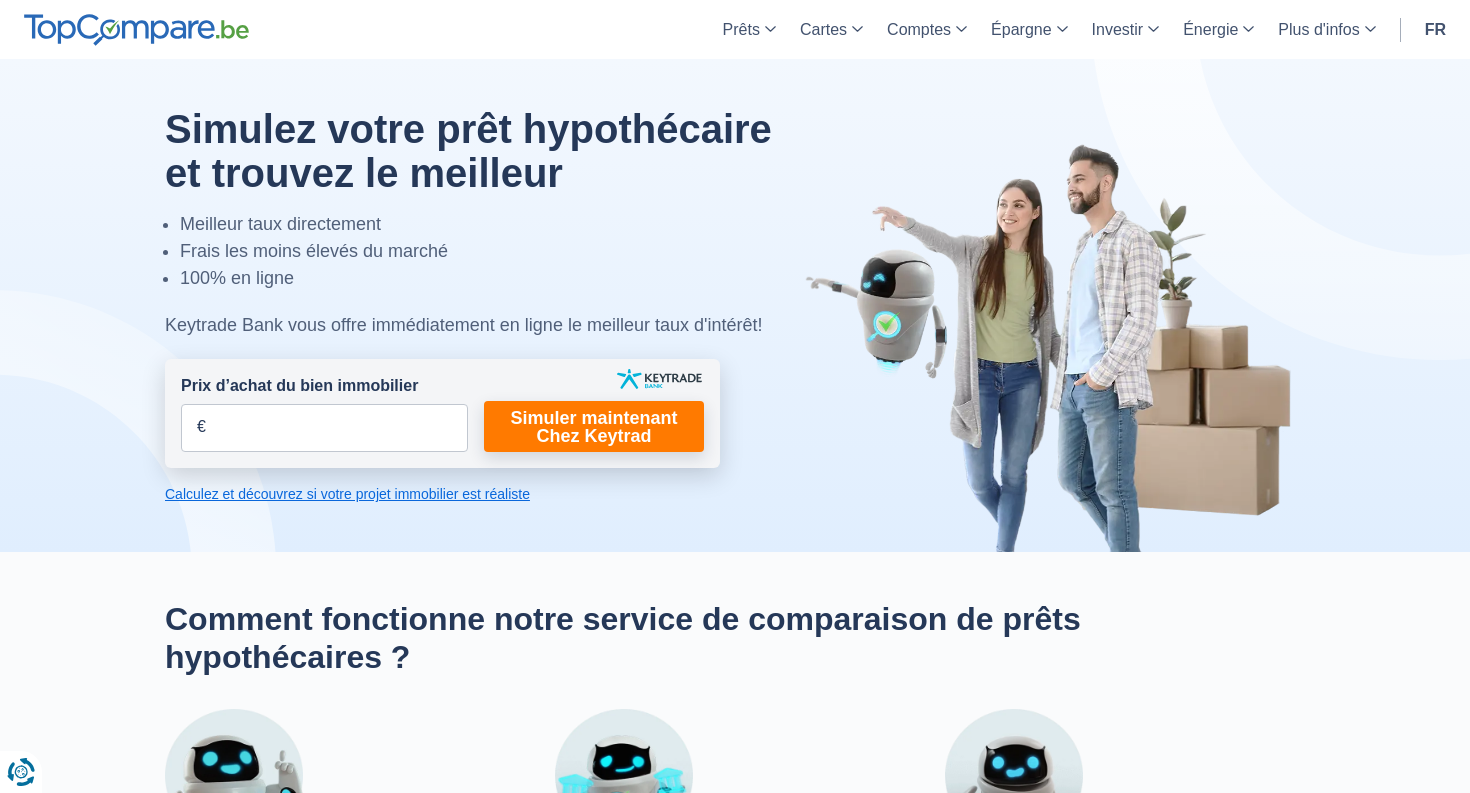 scroll, scrollTop: 0, scrollLeft: 0, axis: both 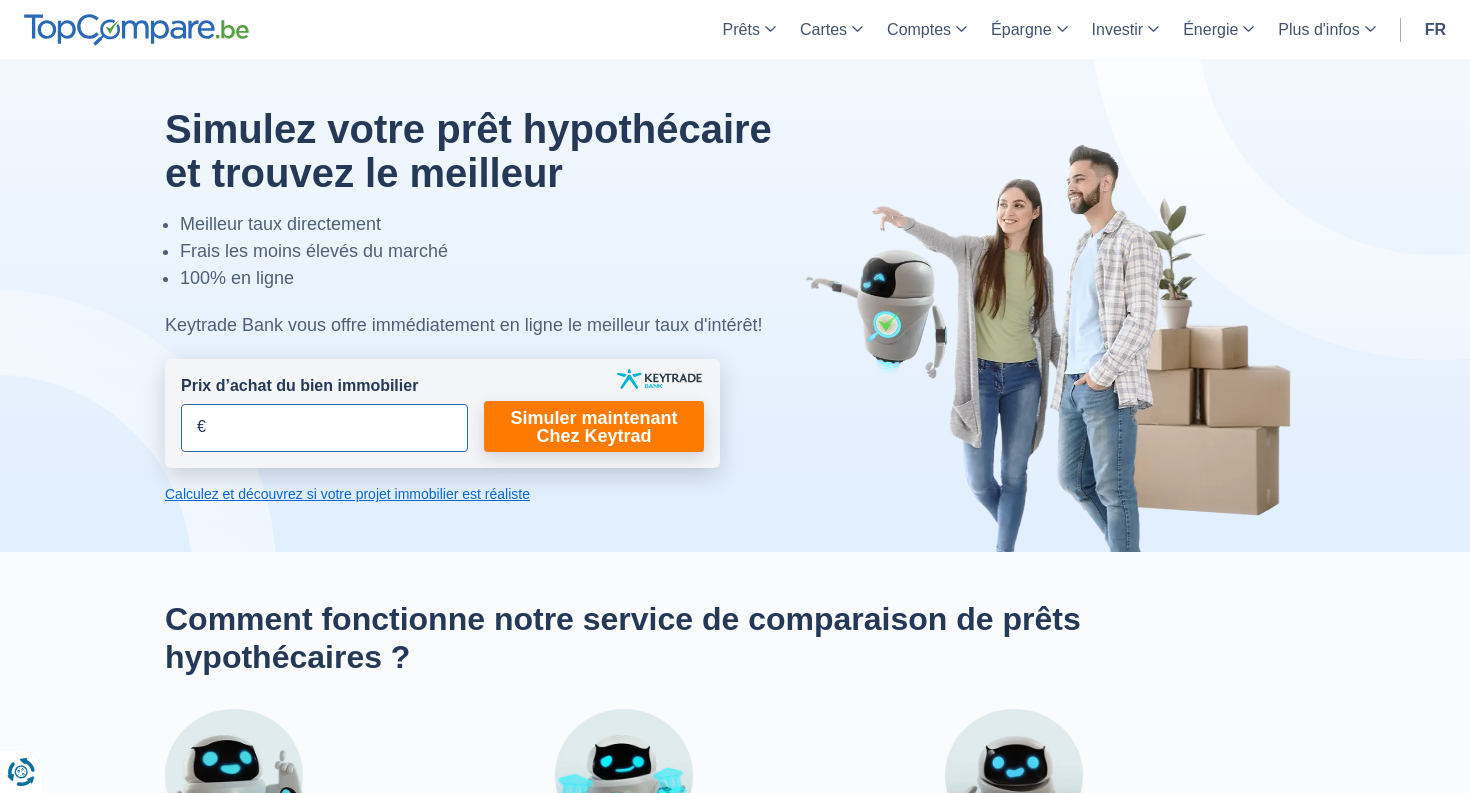 click on "Prix d’achat du bien immobilier" at bounding box center [324, 428] 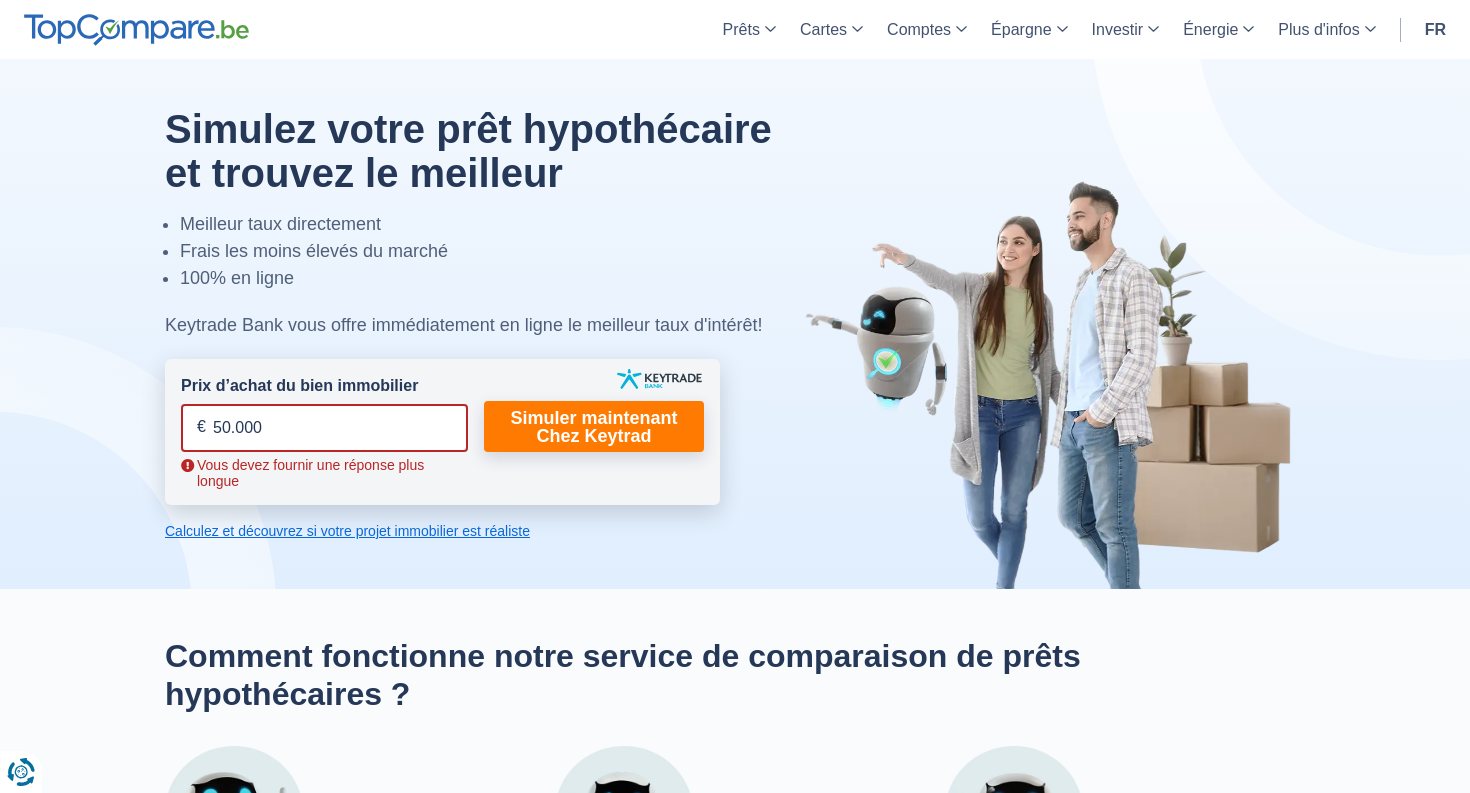 type on "500.000" 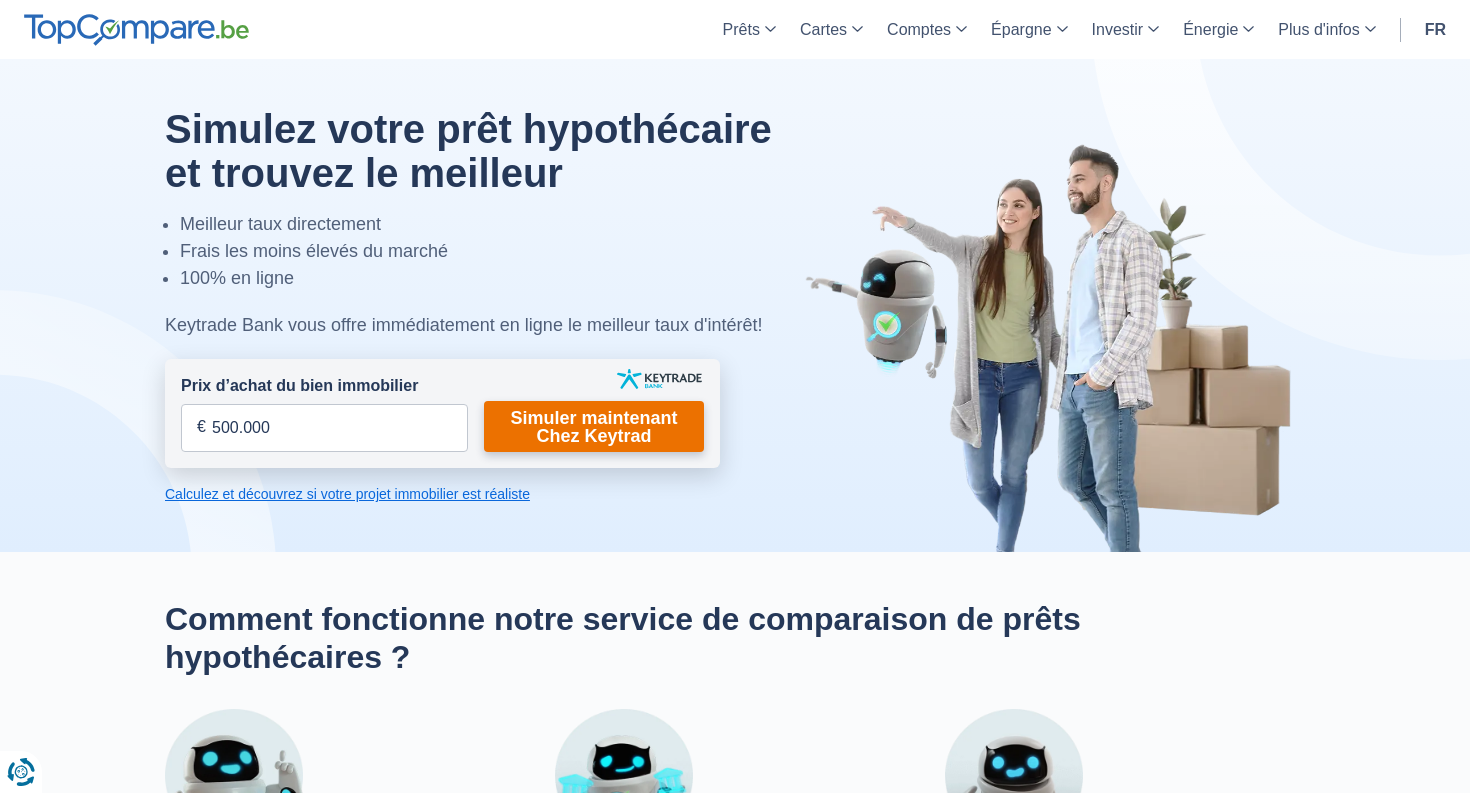 click on "Simuler maintenant Chez Keytrad" at bounding box center (594, 426) 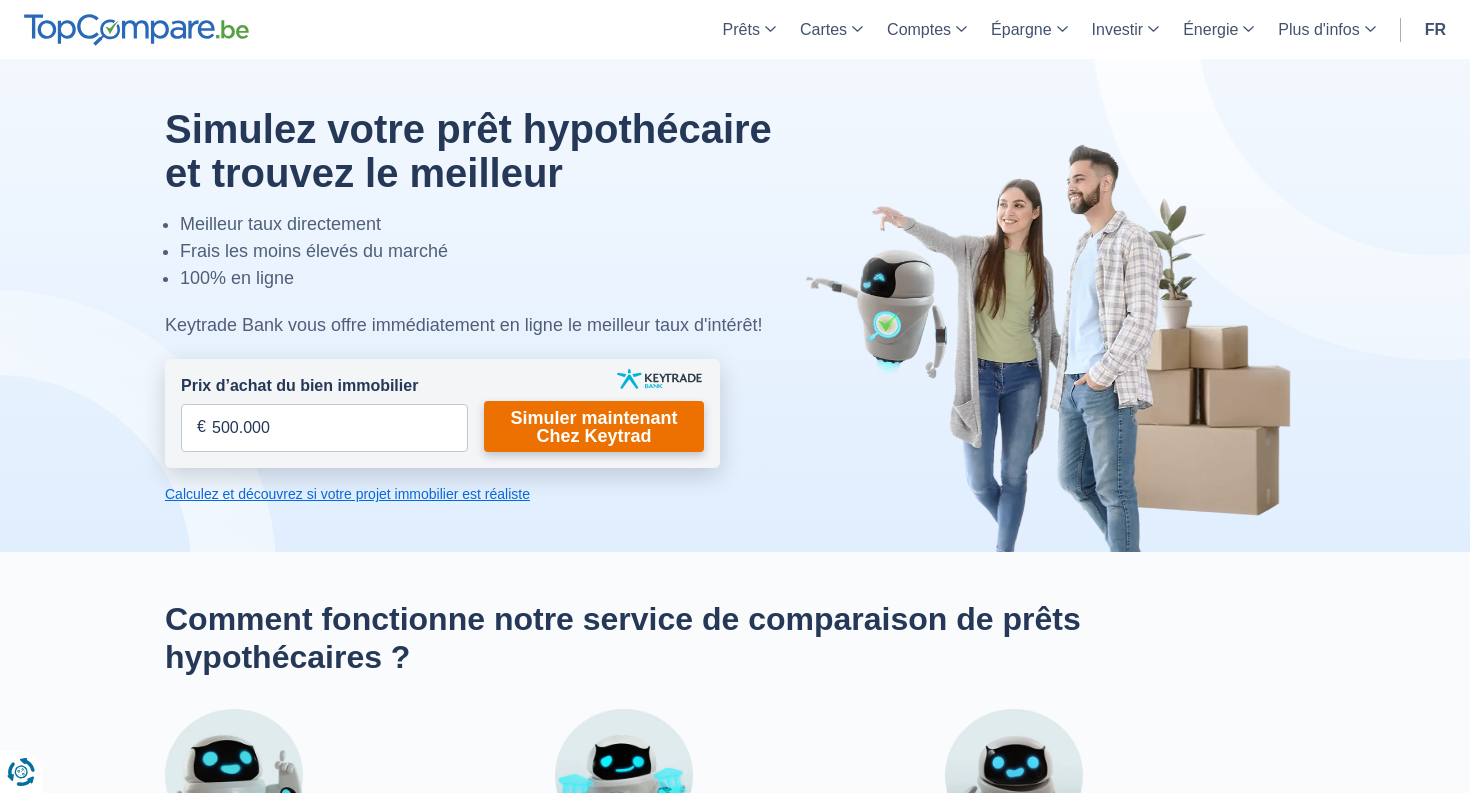click on "Simuler maintenant Chez Keytrad" at bounding box center [594, 426] 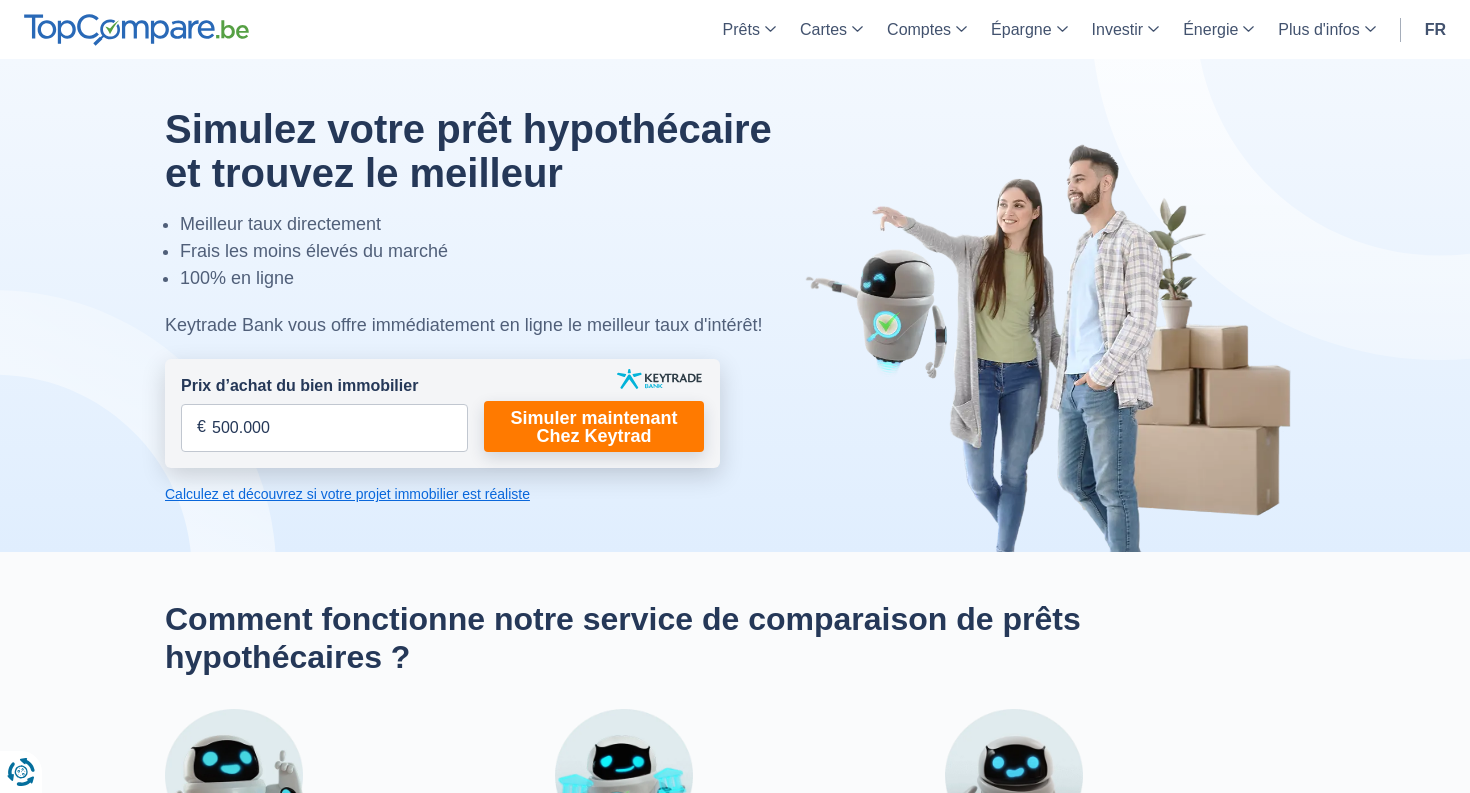 click on "Calculez et découvrez si votre projet immobilier est réaliste" at bounding box center [442, 494] 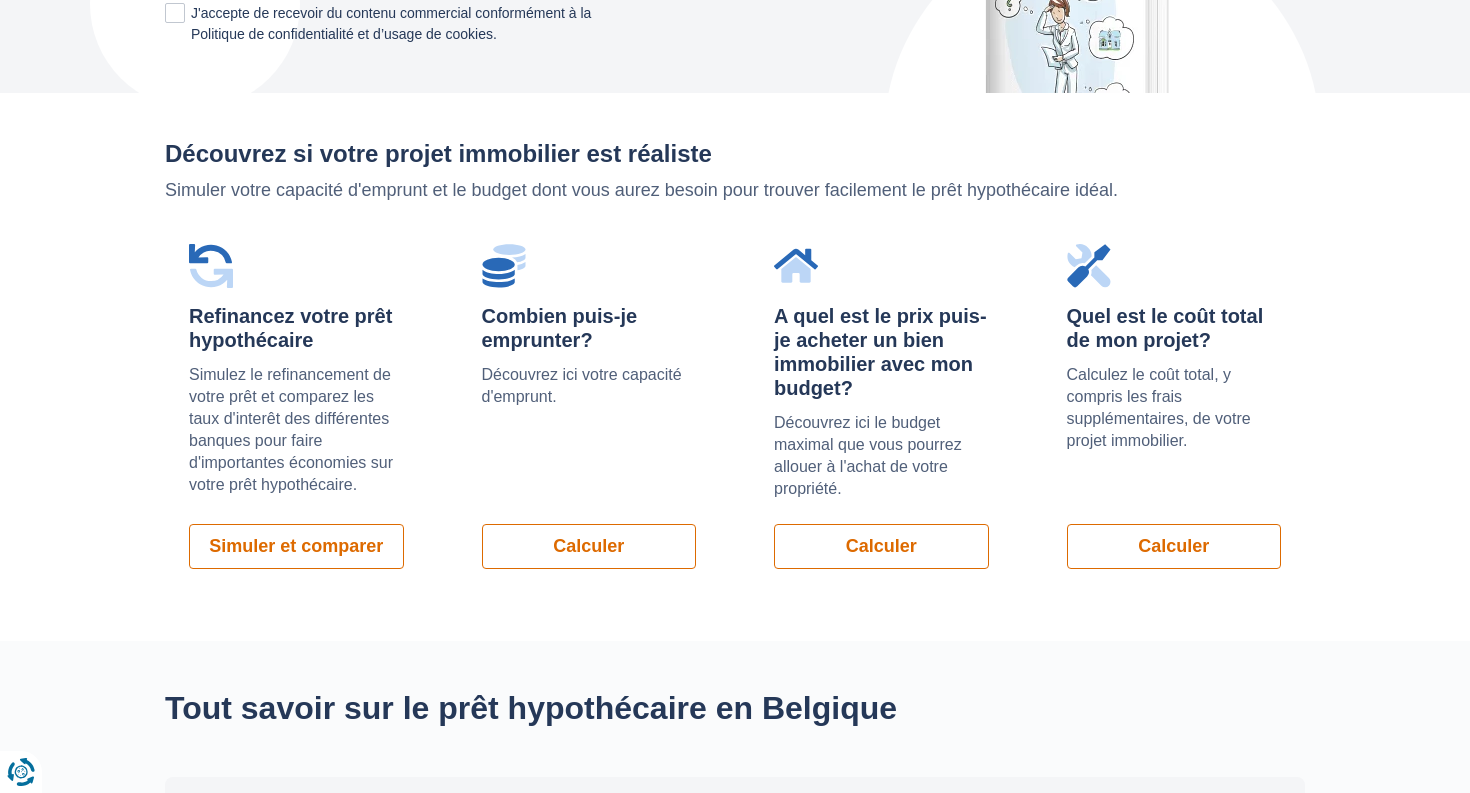 scroll, scrollTop: 1413, scrollLeft: 0, axis: vertical 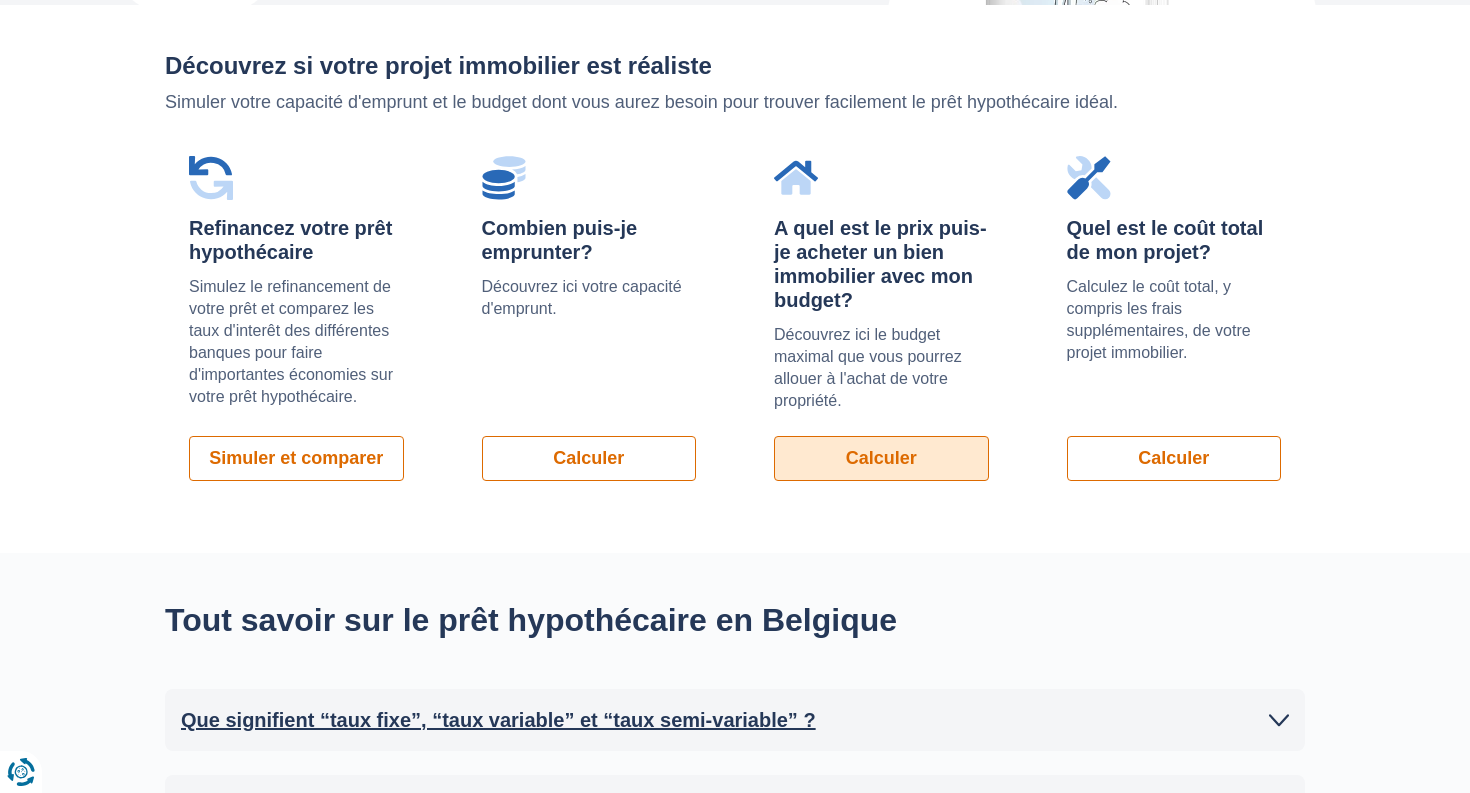 click on "Calculer" at bounding box center (881, 458) 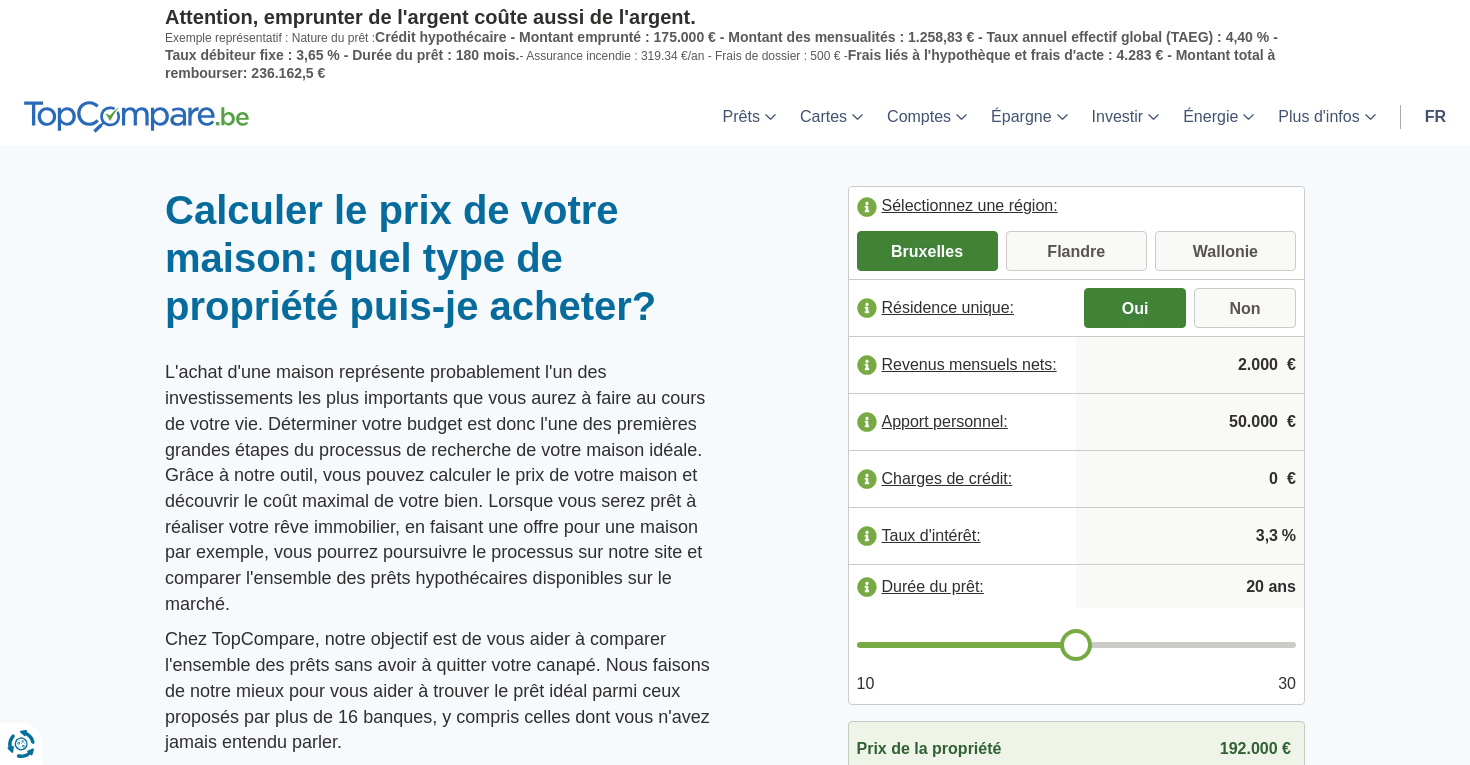scroll, scrollTop: 0, scrollLeft: 0, axis: both 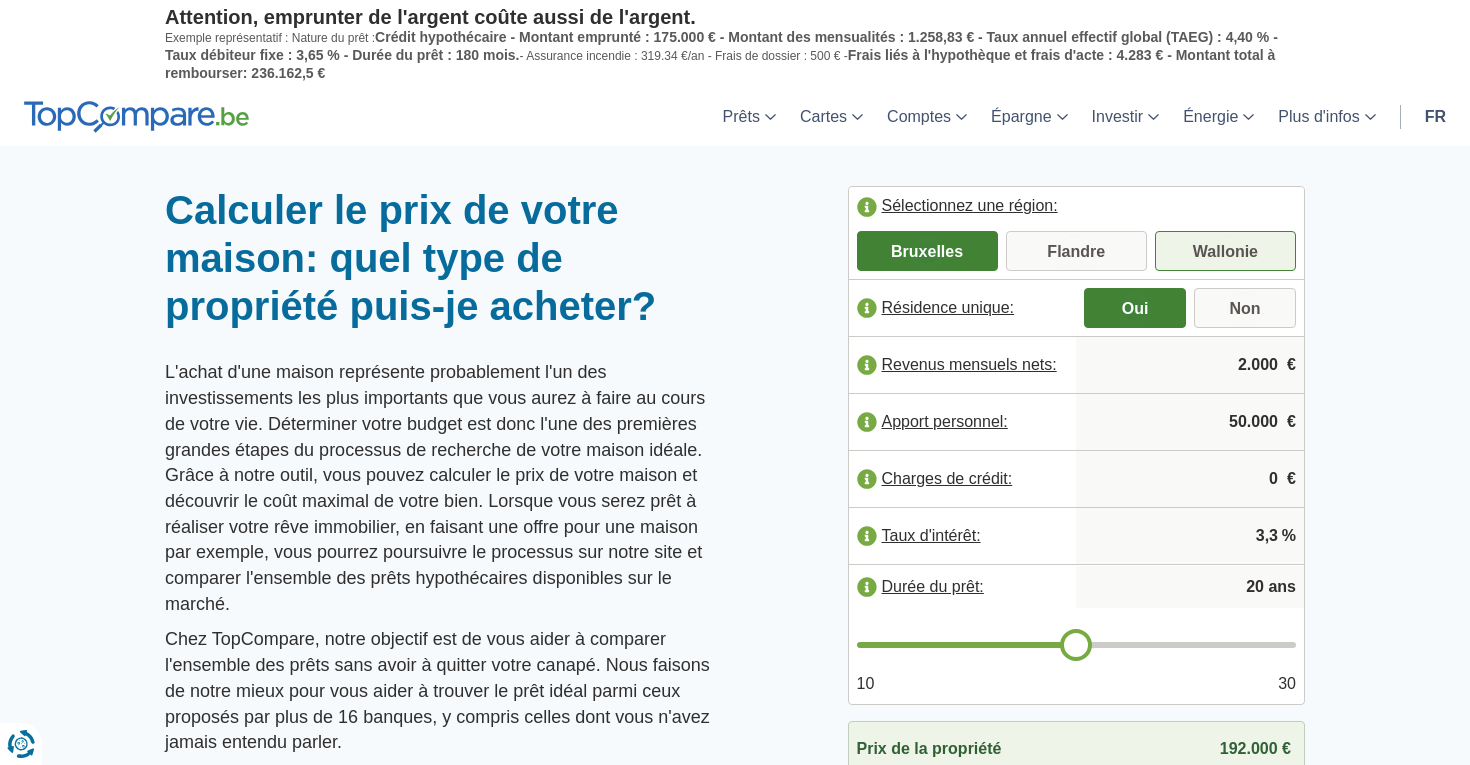 click on "Wallonie" at bounding box center (1225, 251) 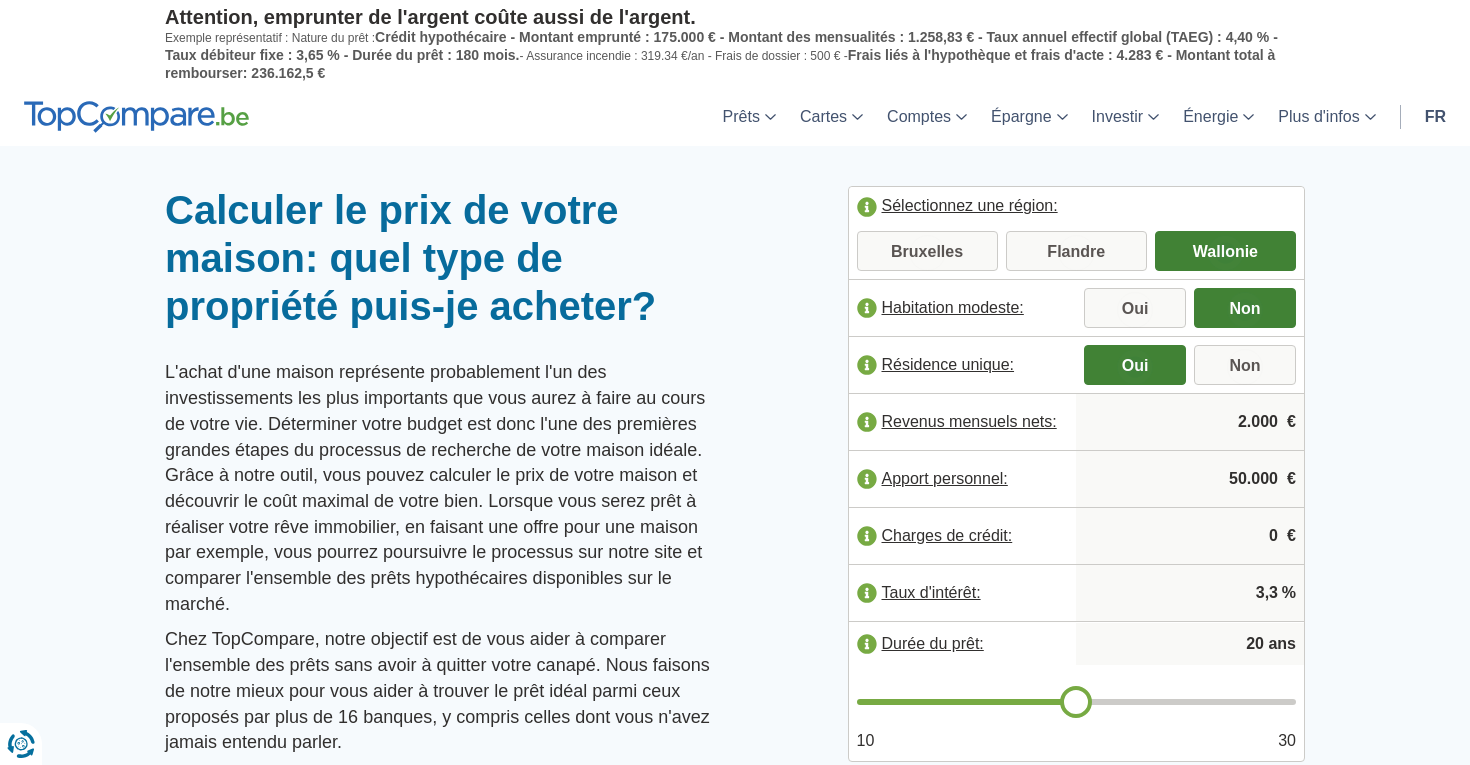 click on "2.000" at bounding box center (1190, 422) 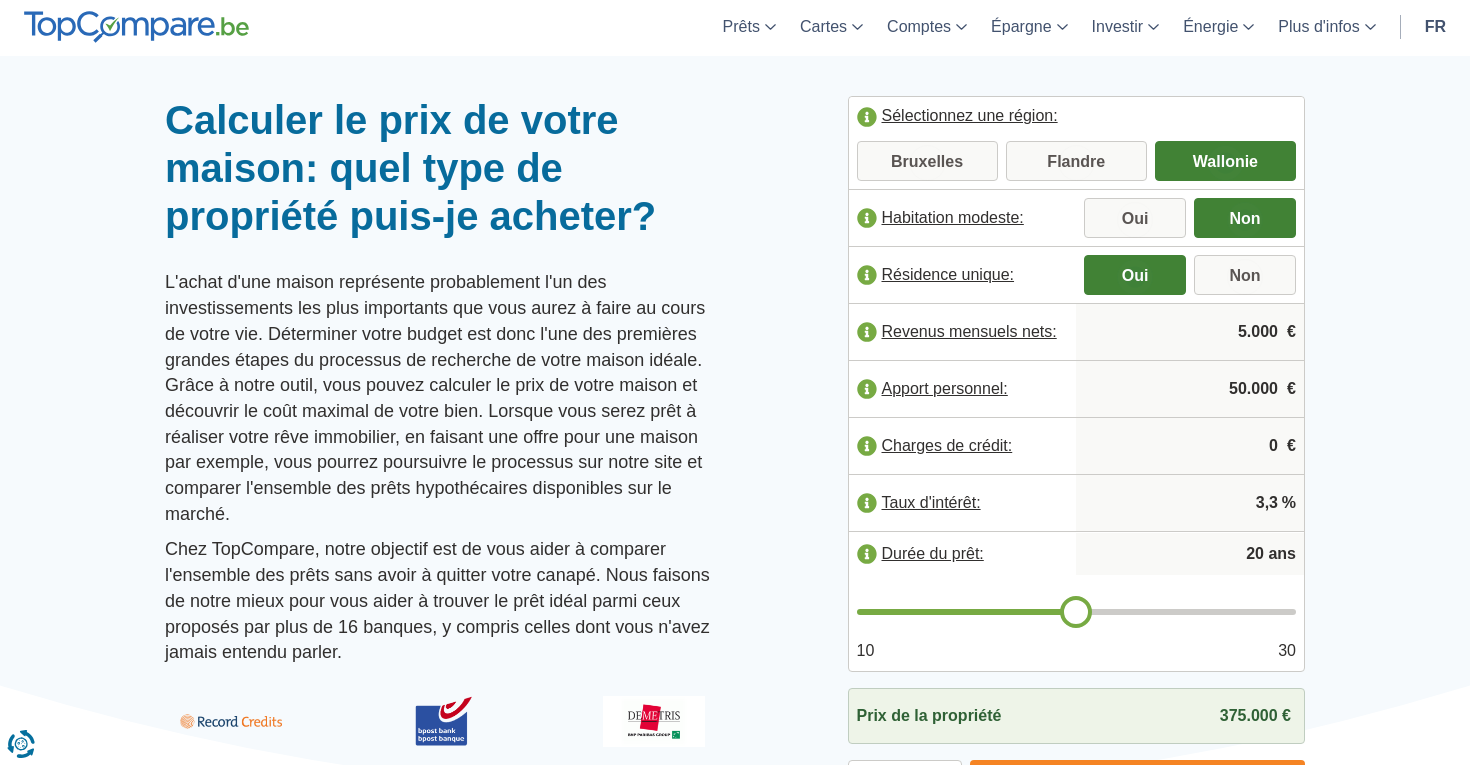 scroll, scrollTop: 105, scrollLeft: 0, axis: vertical 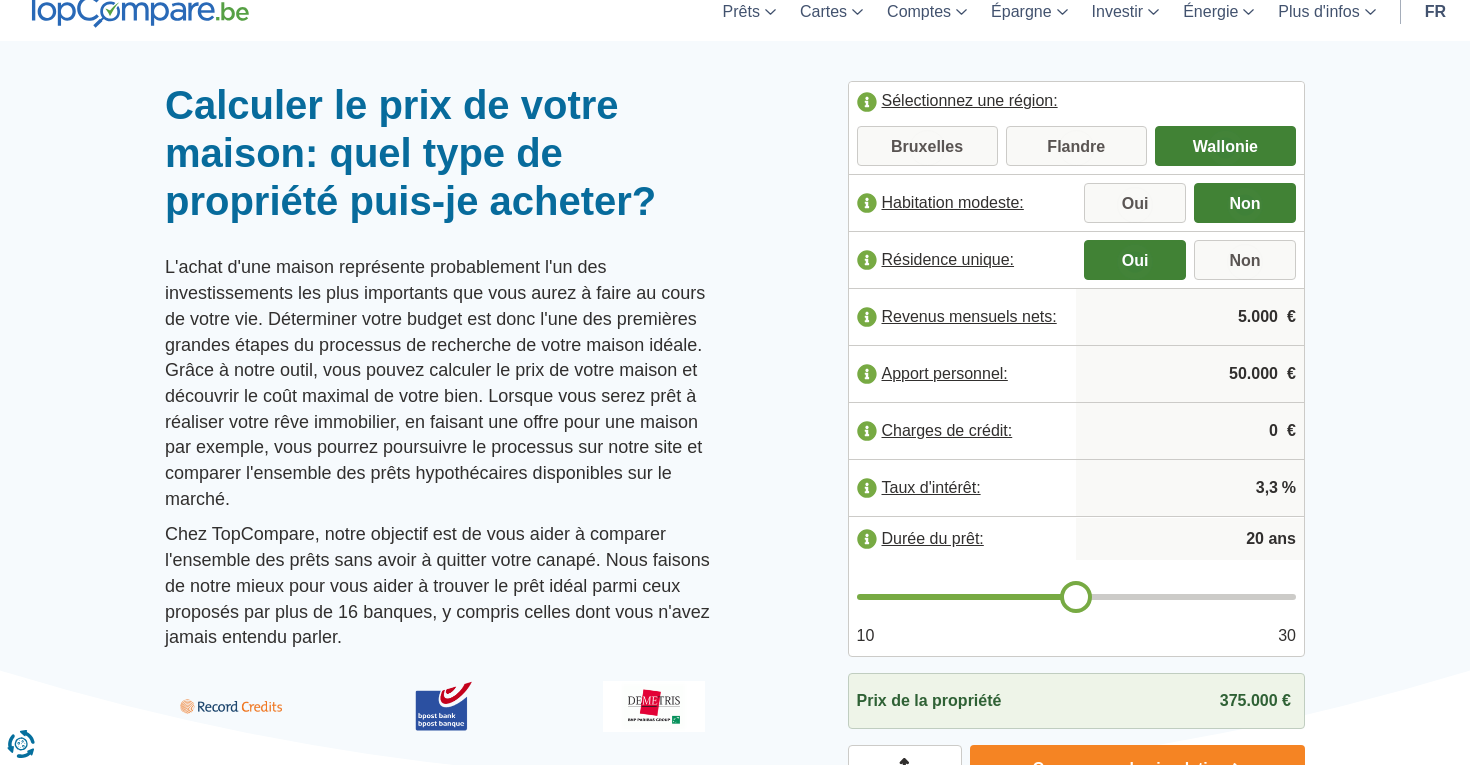click on "Charges de crédit:" at bounding box center [963, 431] 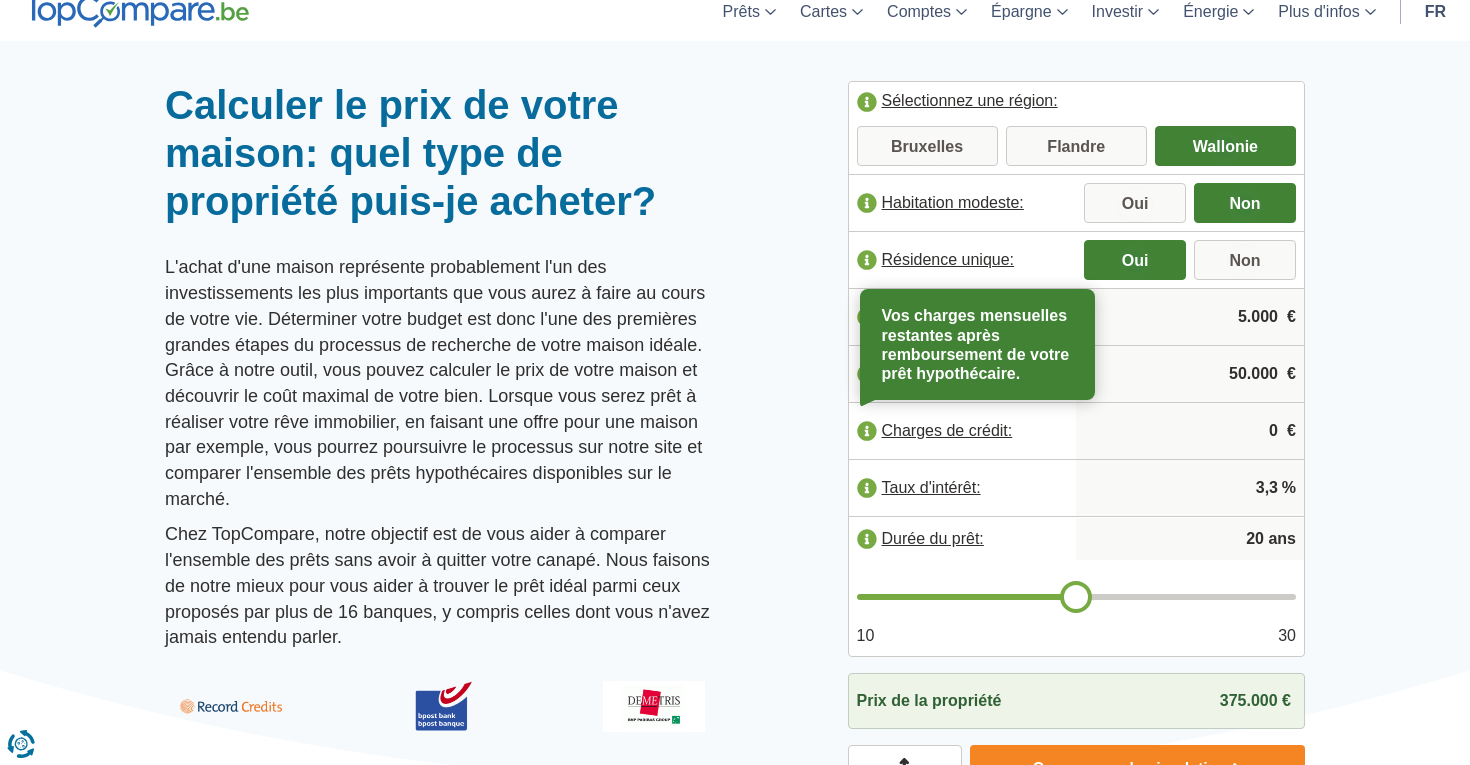 click on "Charges de crédit:" at bounding box center [963, 431] 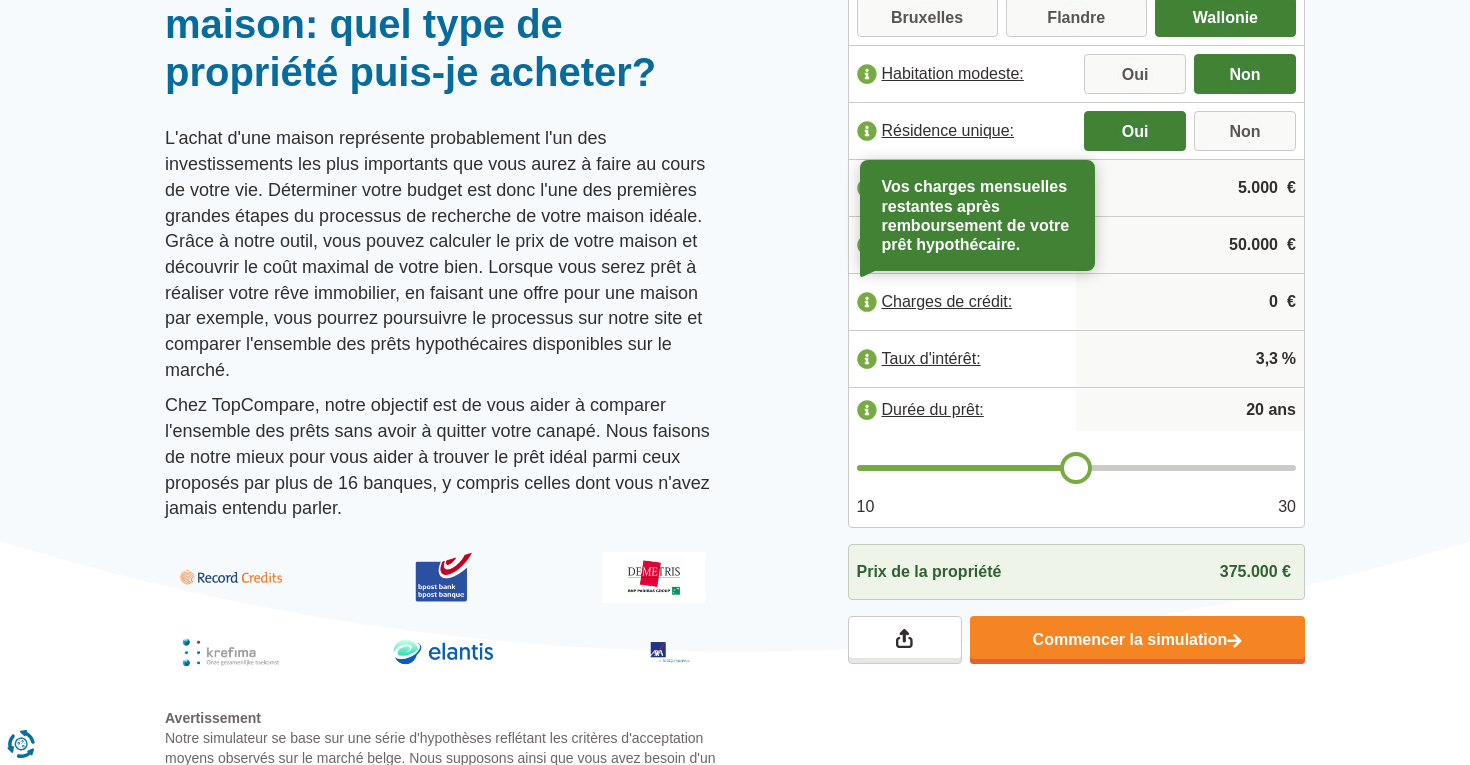 scroll, scrollTop: 237, scrollLeft: 0, axis: vertical 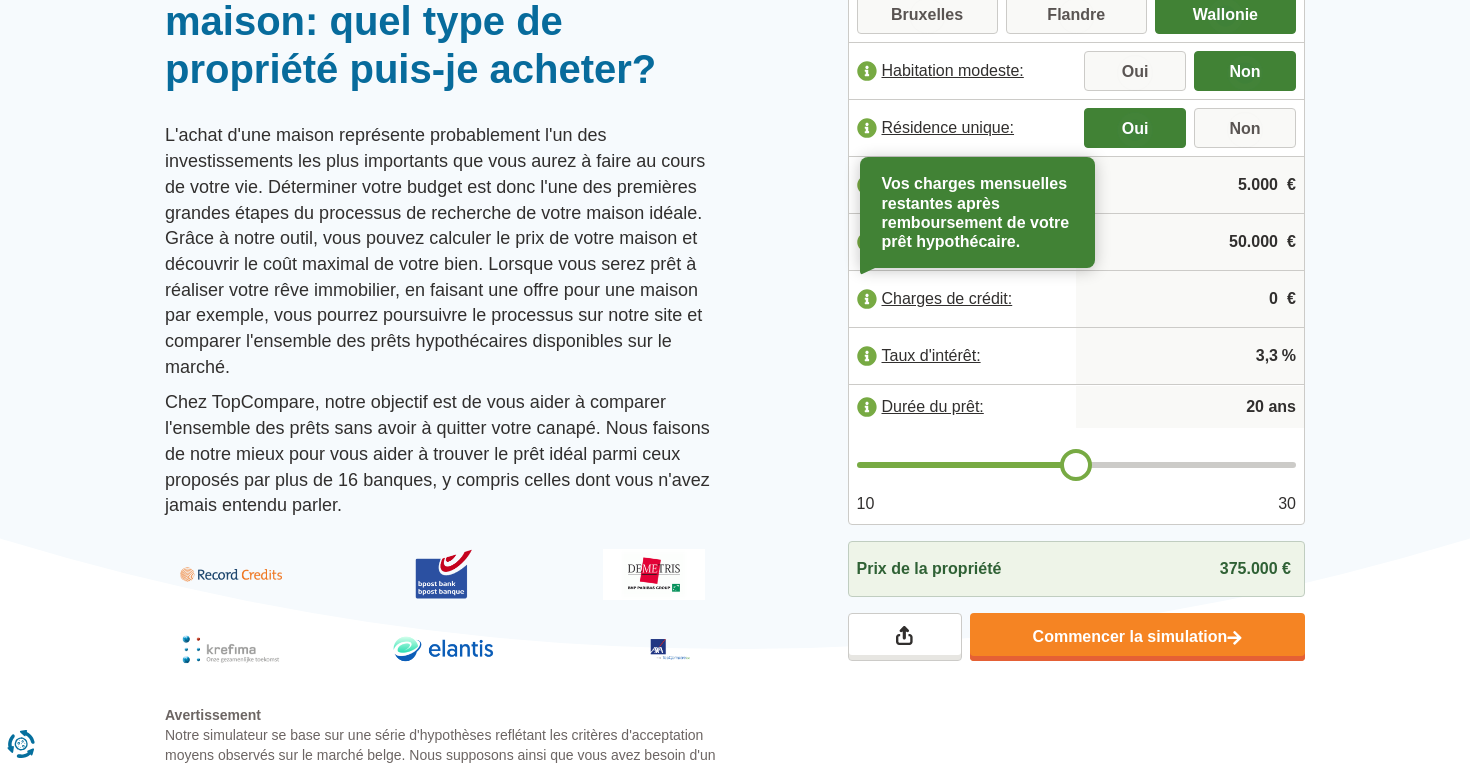 click on "375.000 €" at bounding box center [1255, 568] 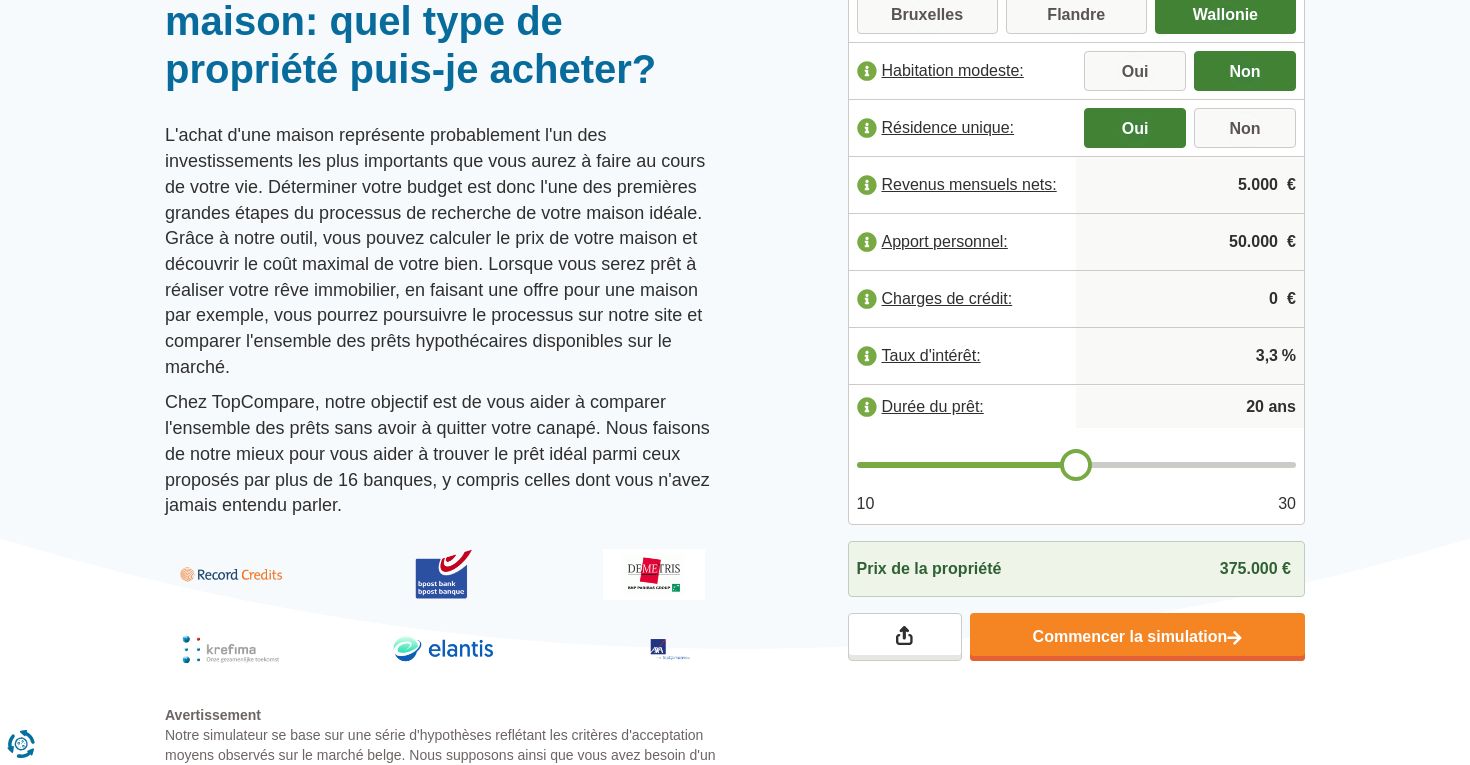 click on "375.000 €" at bounding box center (1255, 568) 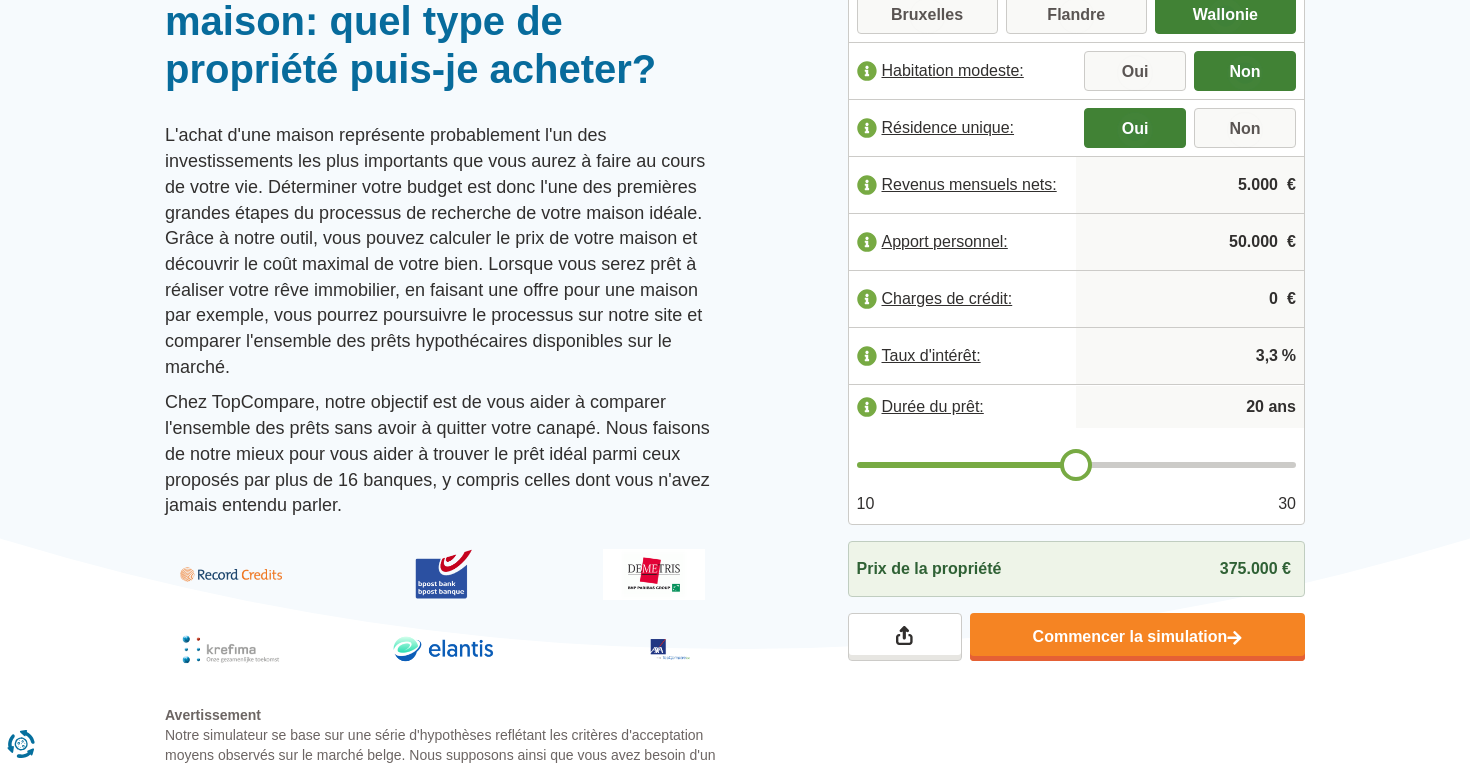 click on "50.000" at bounding box center [1190, 242] 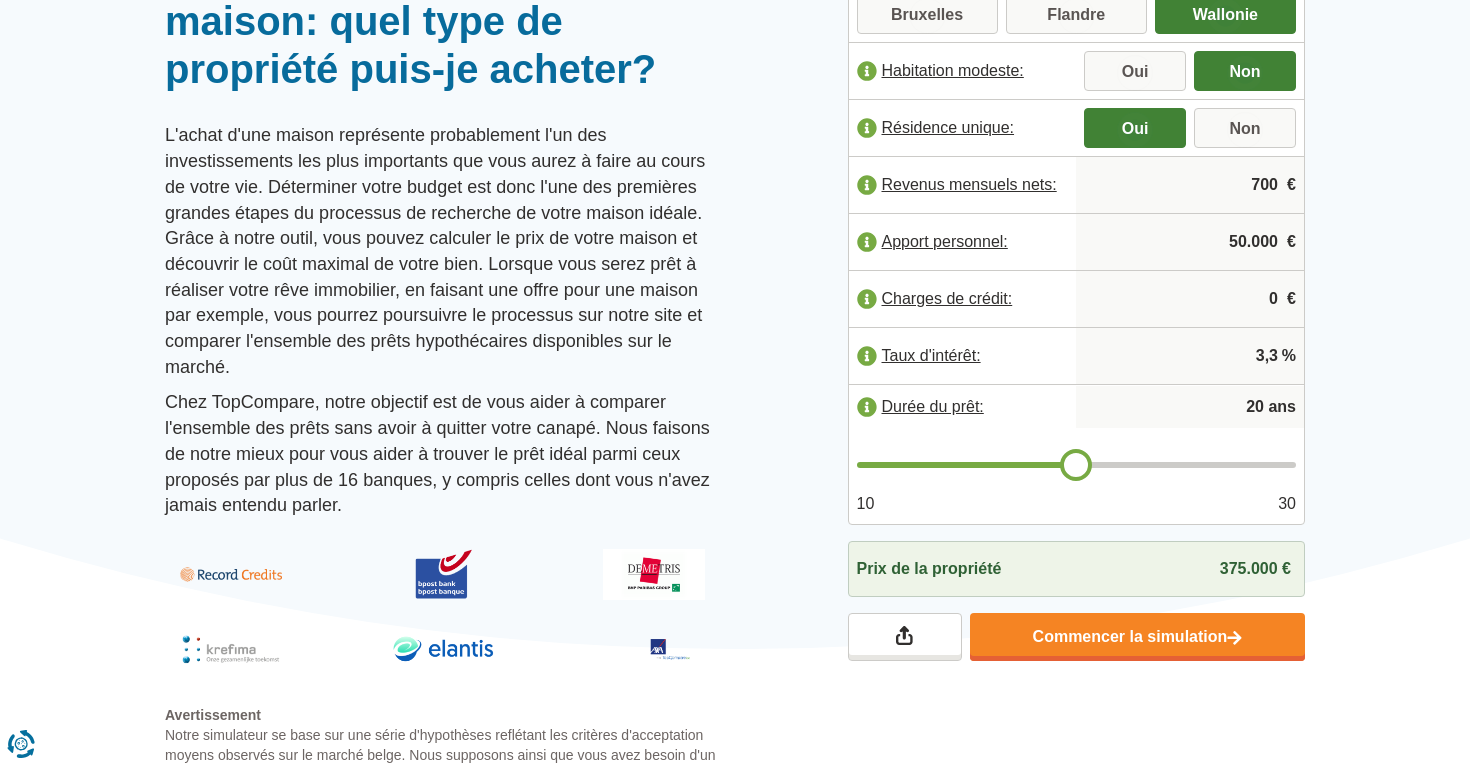 type on "7.000" 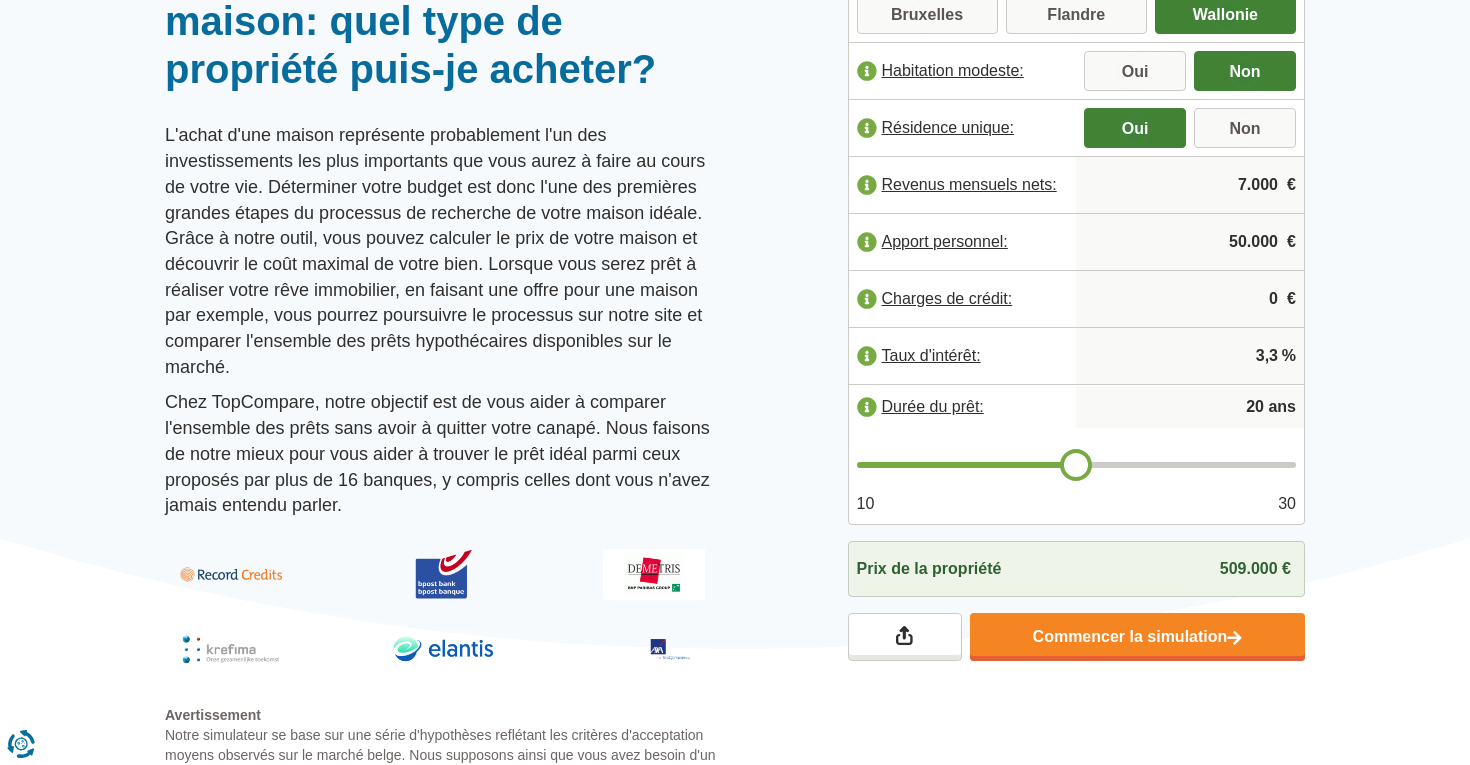 click at bounding box center (735, -51) 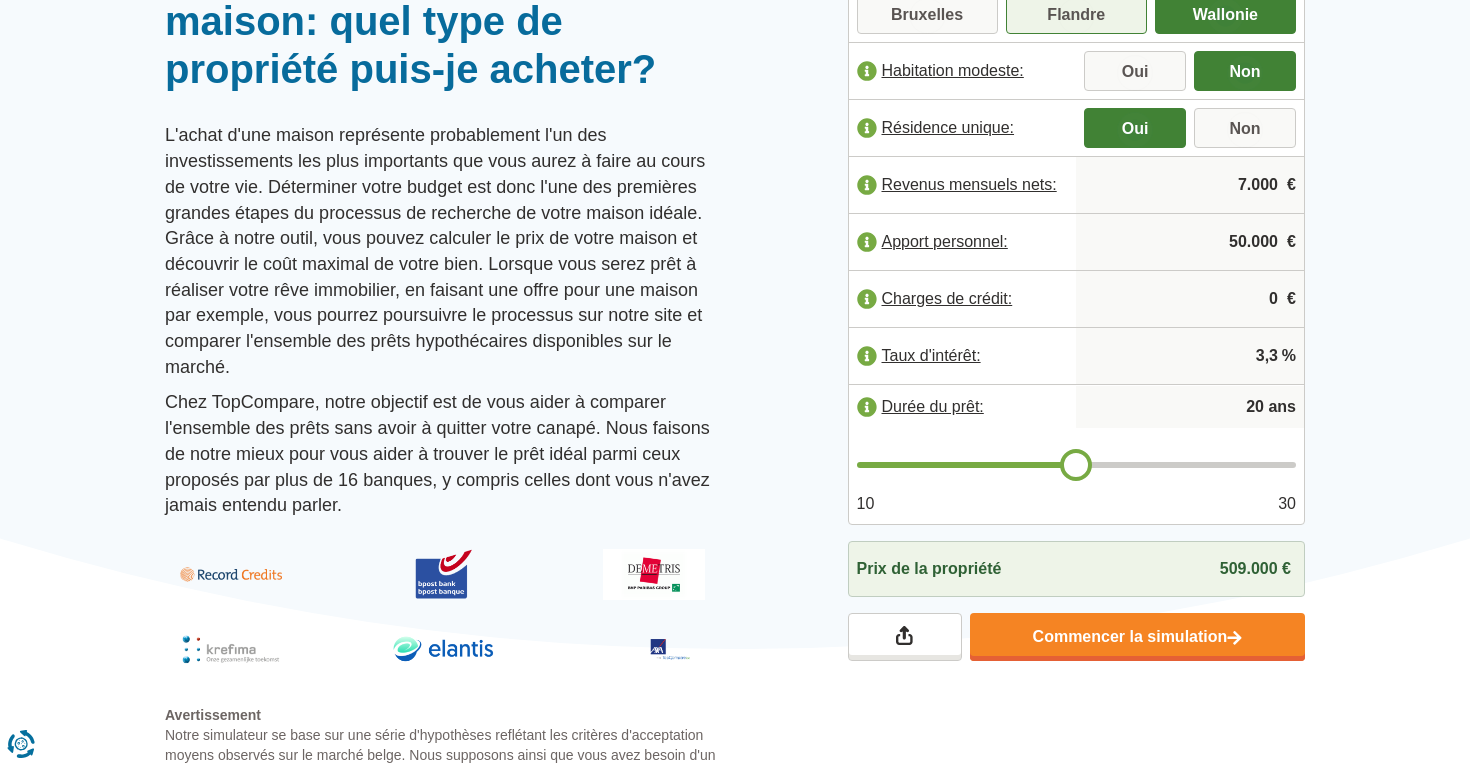 click on "Flandre" at bounding box center (1076, 14) 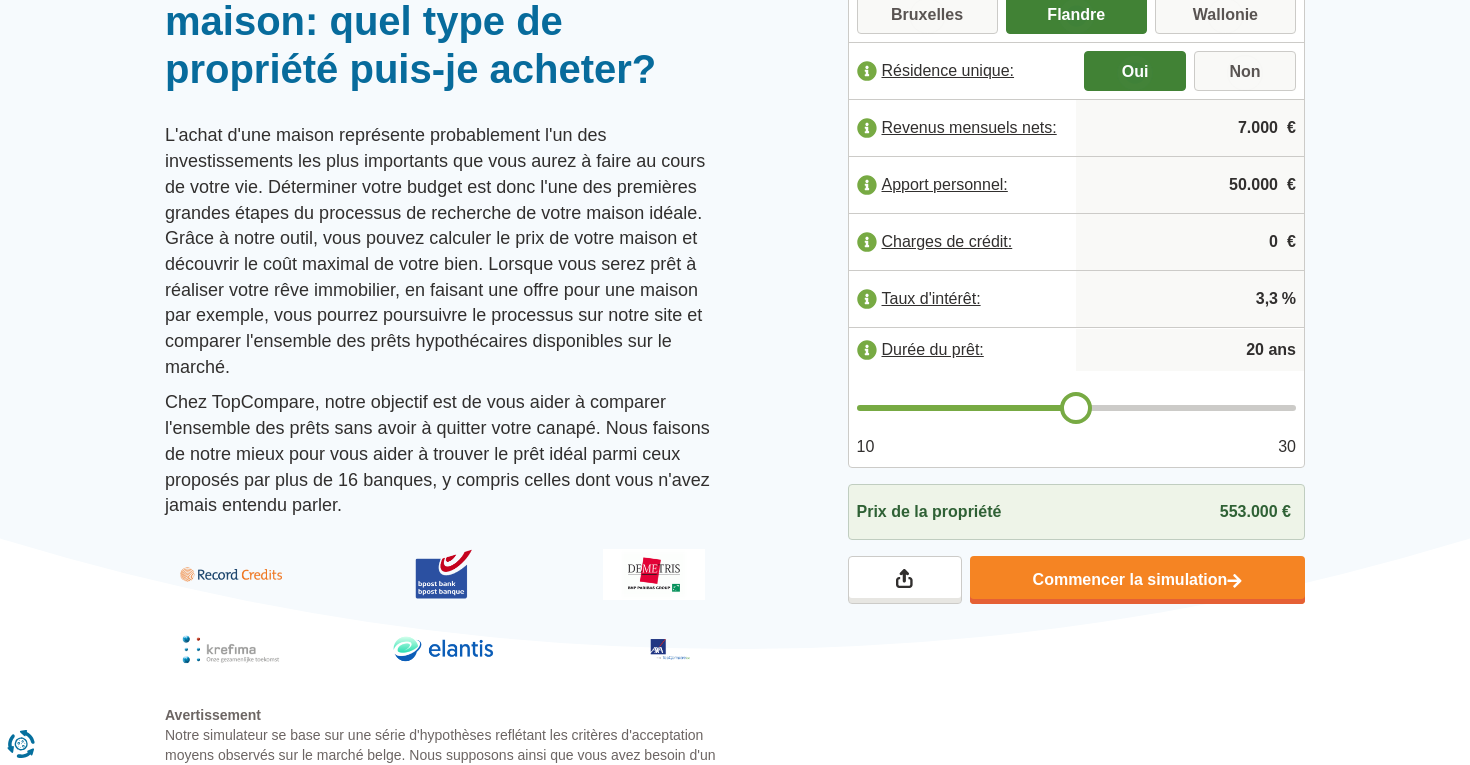 click on "7.000" at bounding box center (1190, 128) 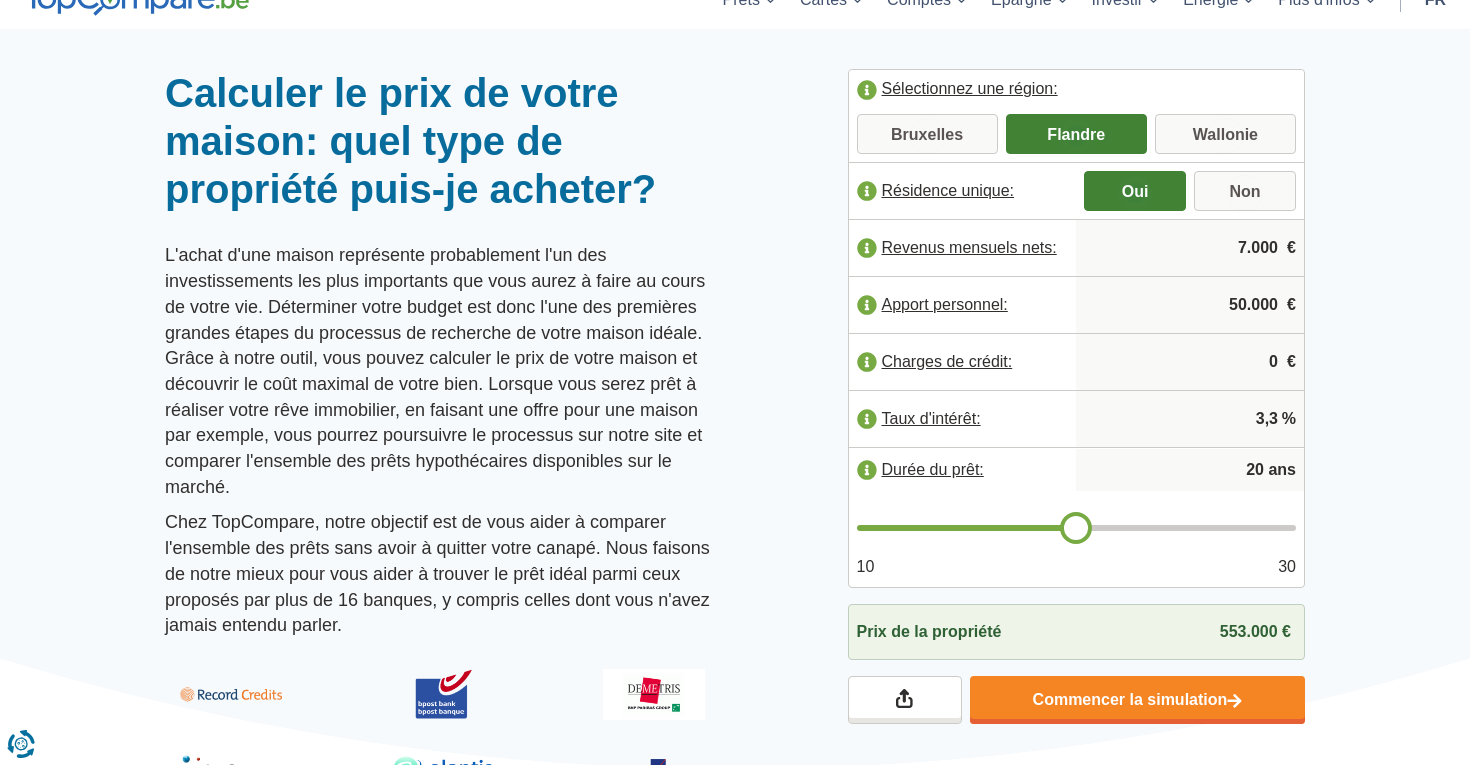 scroll, scrollTop: 124, scrollLeft: 0, axis: vertical 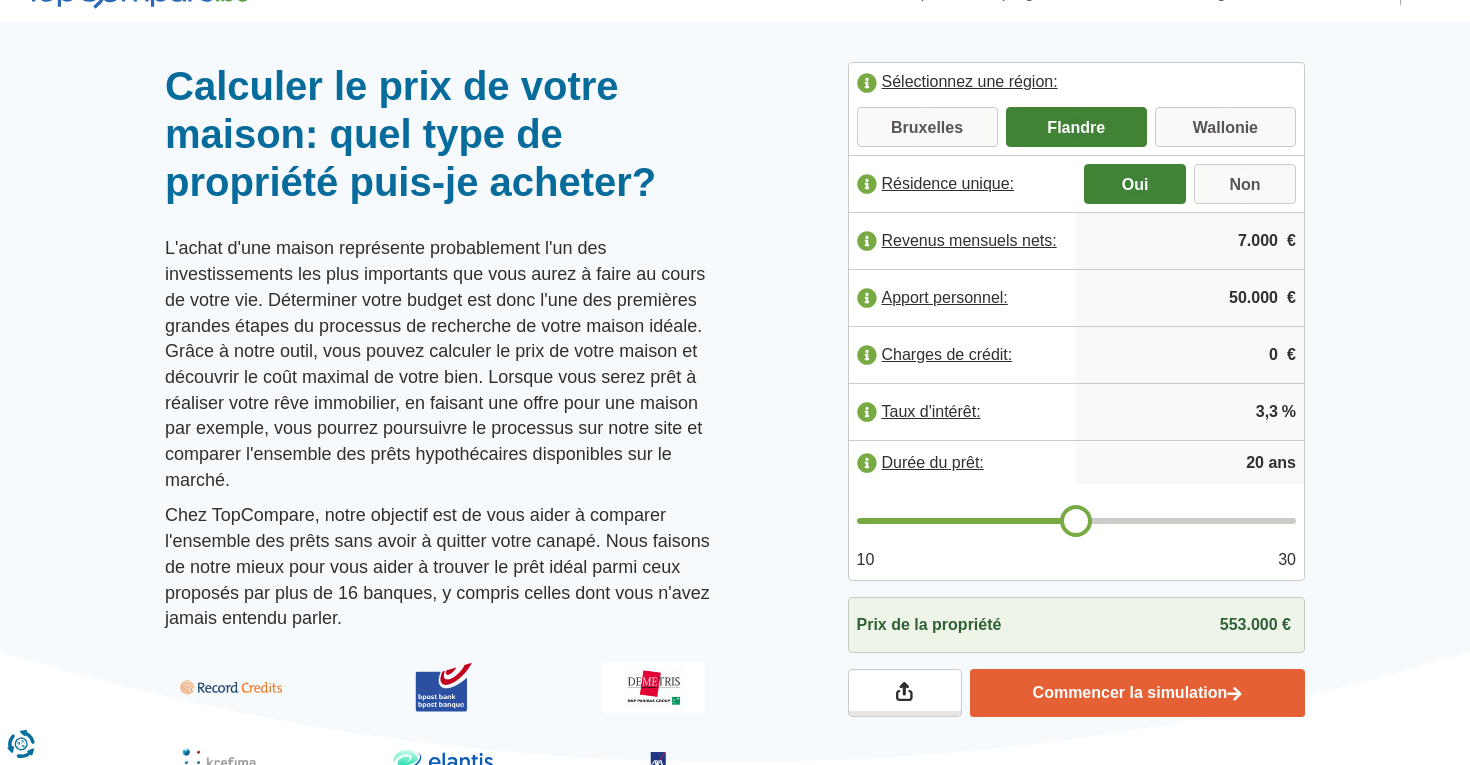 click on "Commencer la simulation" at bounding box center [1137, 693] 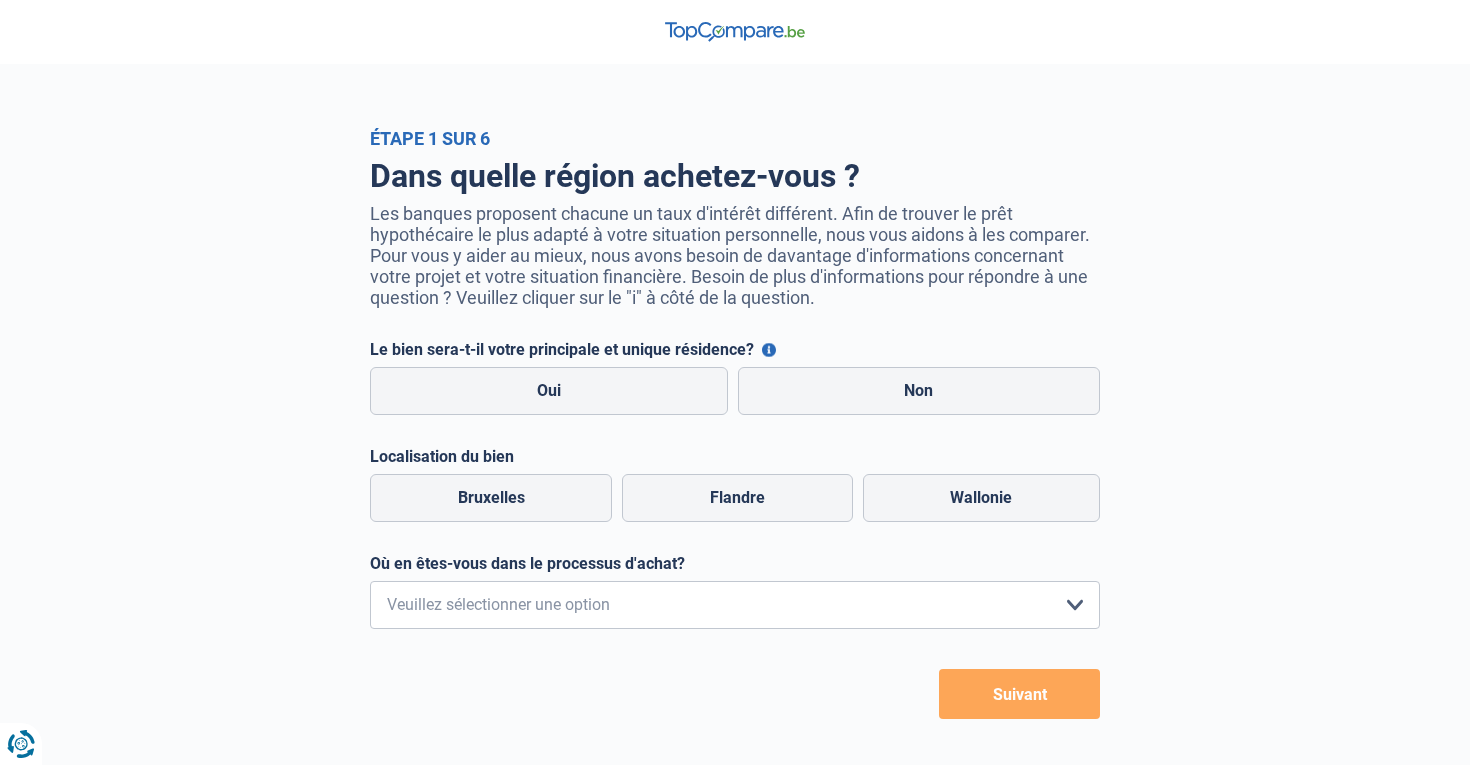 scroll, scrollTop: 0, scrollLeft: 0, axis: both 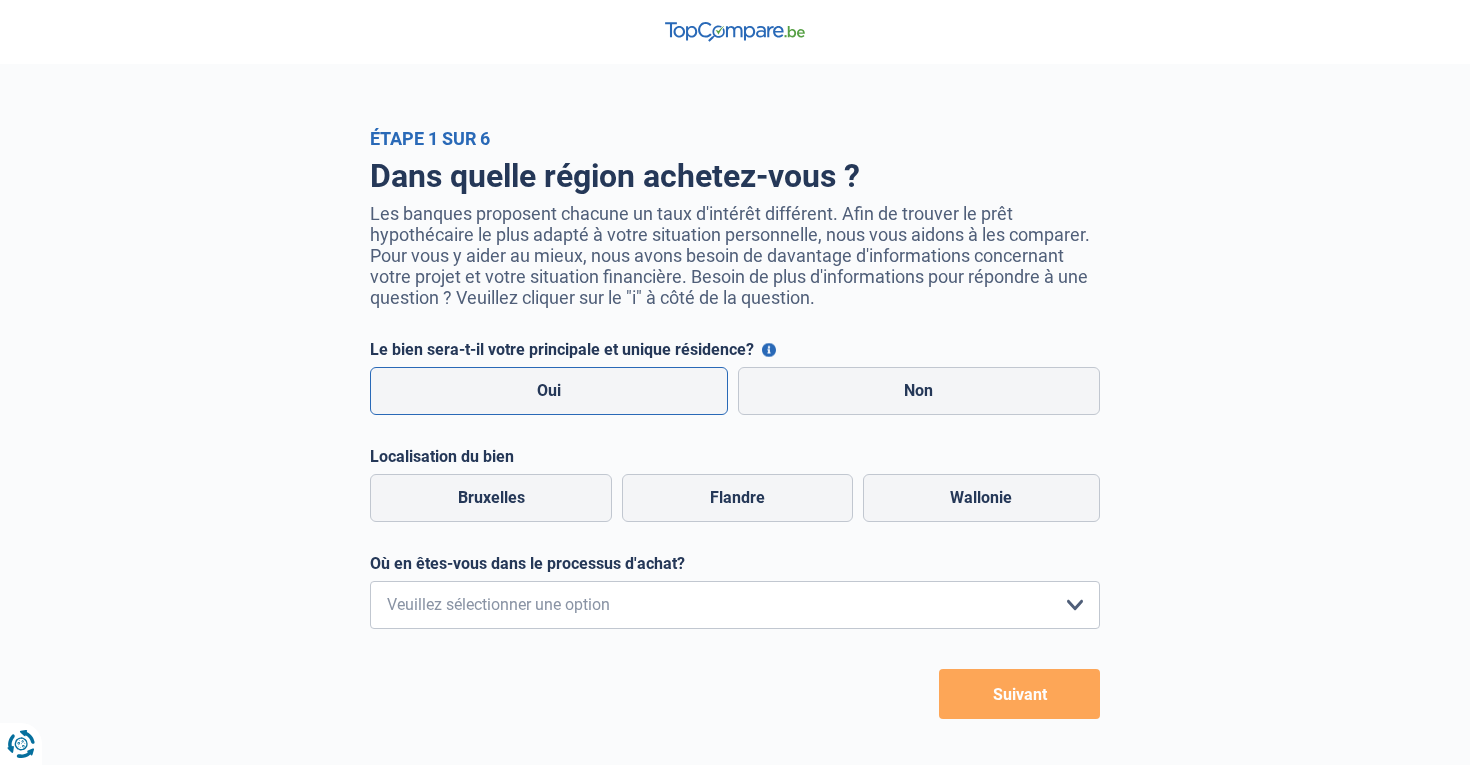 click on "Oui" at bounding box center (549, 391) 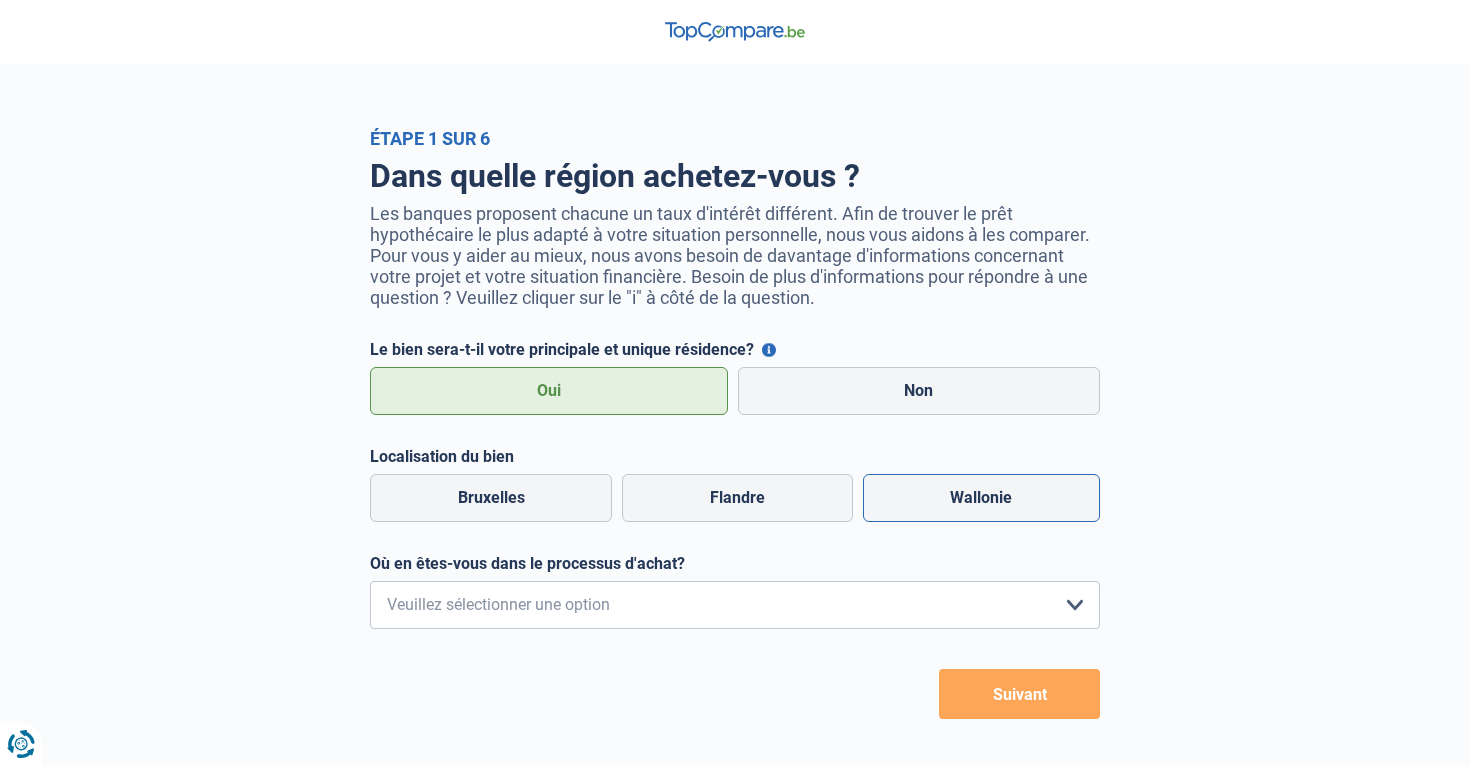 click on "Wallonie" at bounding box center [981, 498] 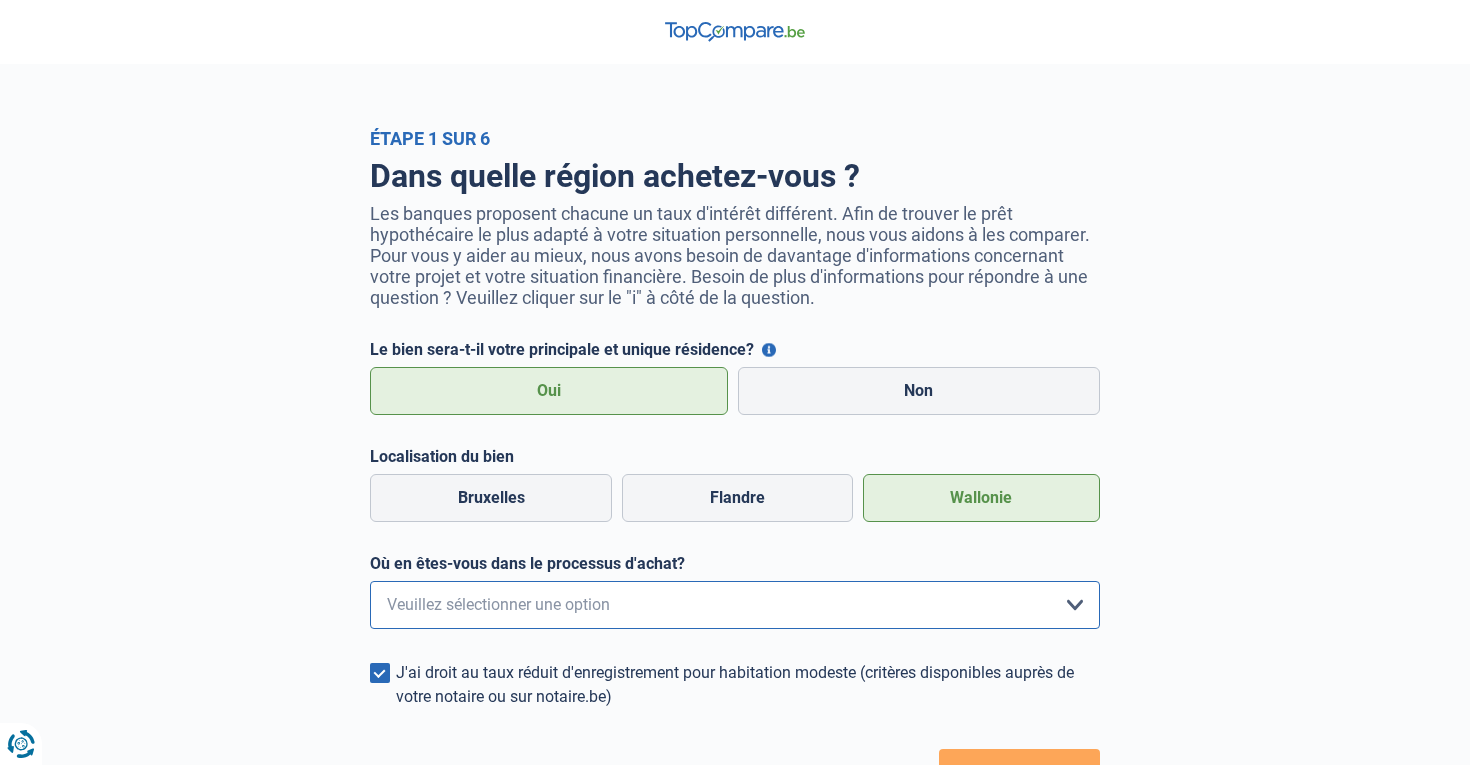 select on "0" 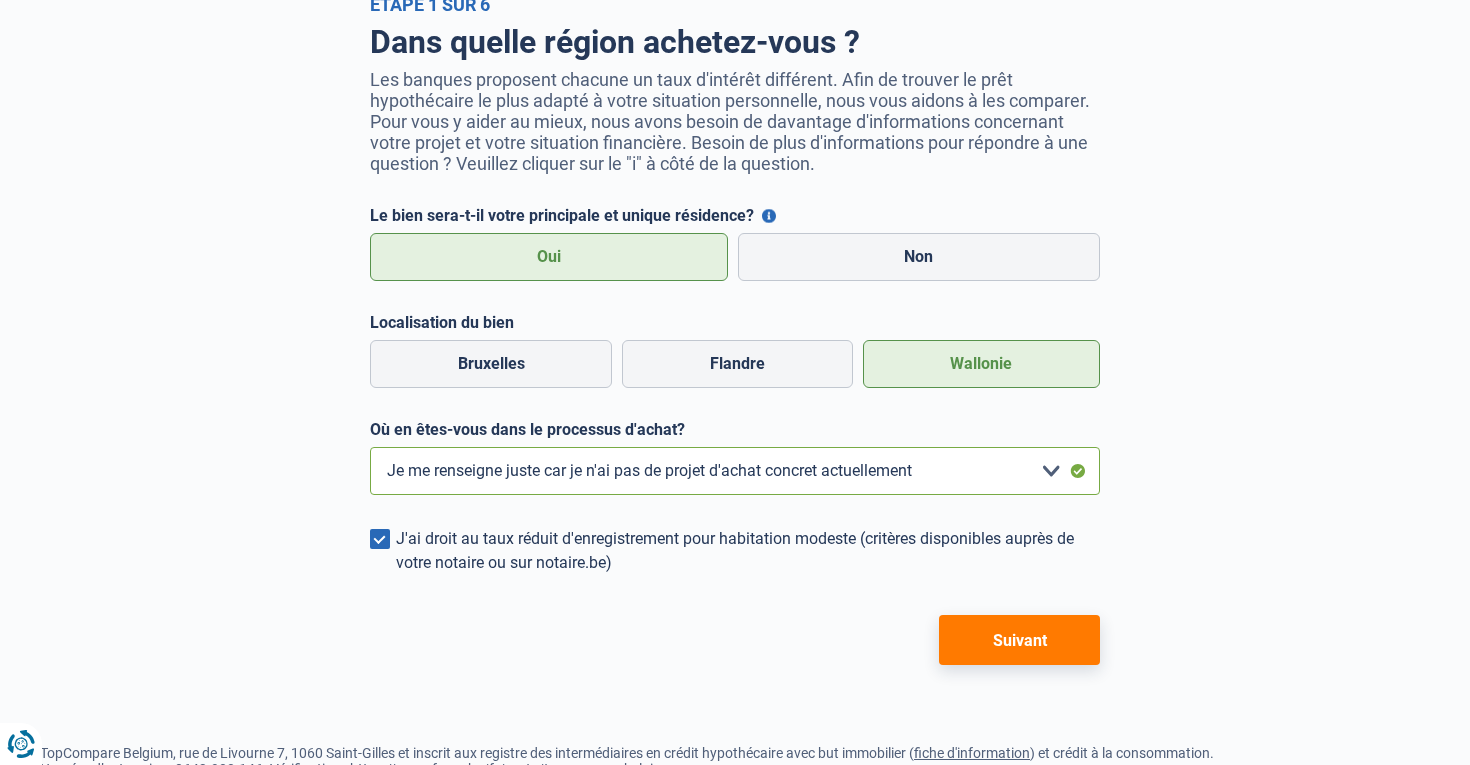 scroll, scrollTop: 216, scrollLeft: 0, axis: vertical 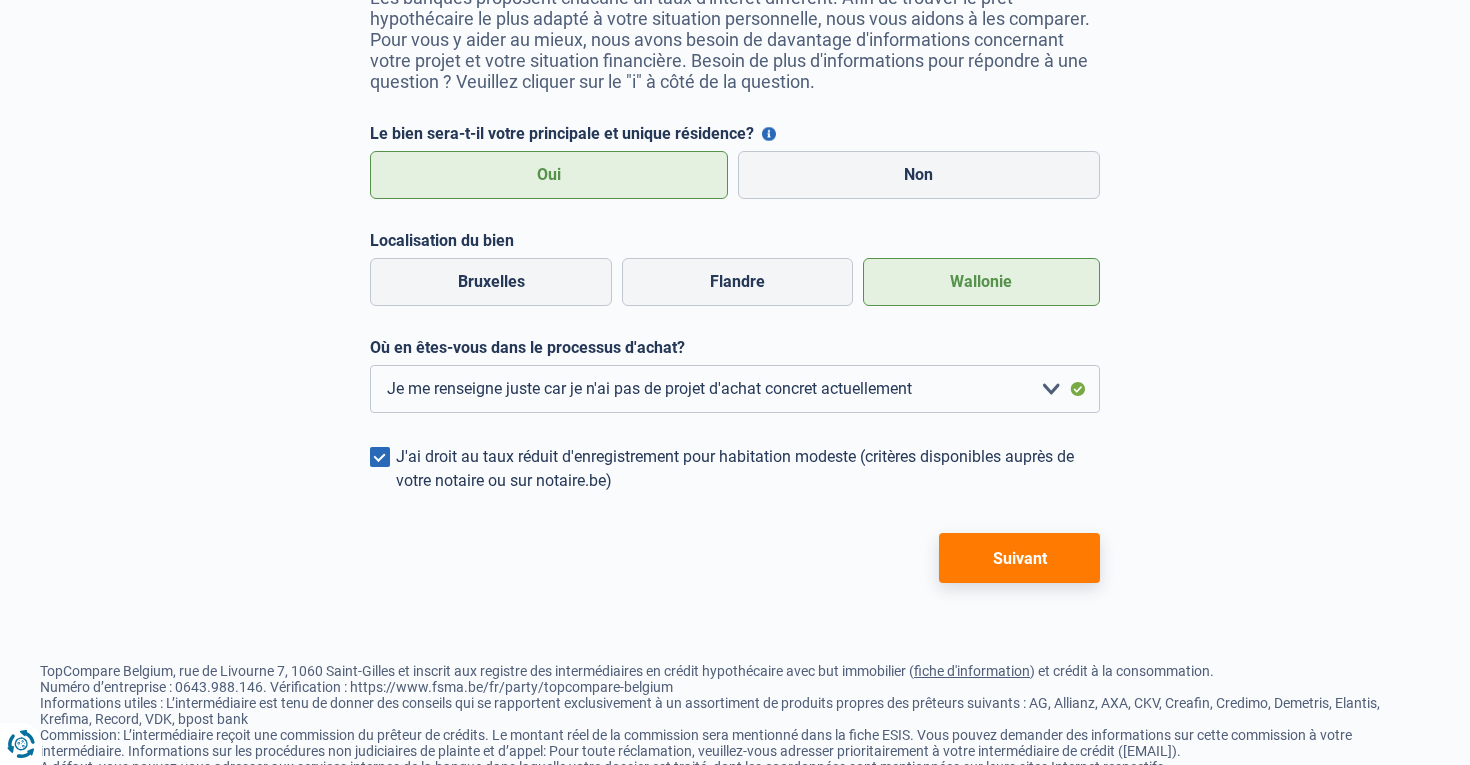 click on "Suivant" at bounding box center (1019, 558) 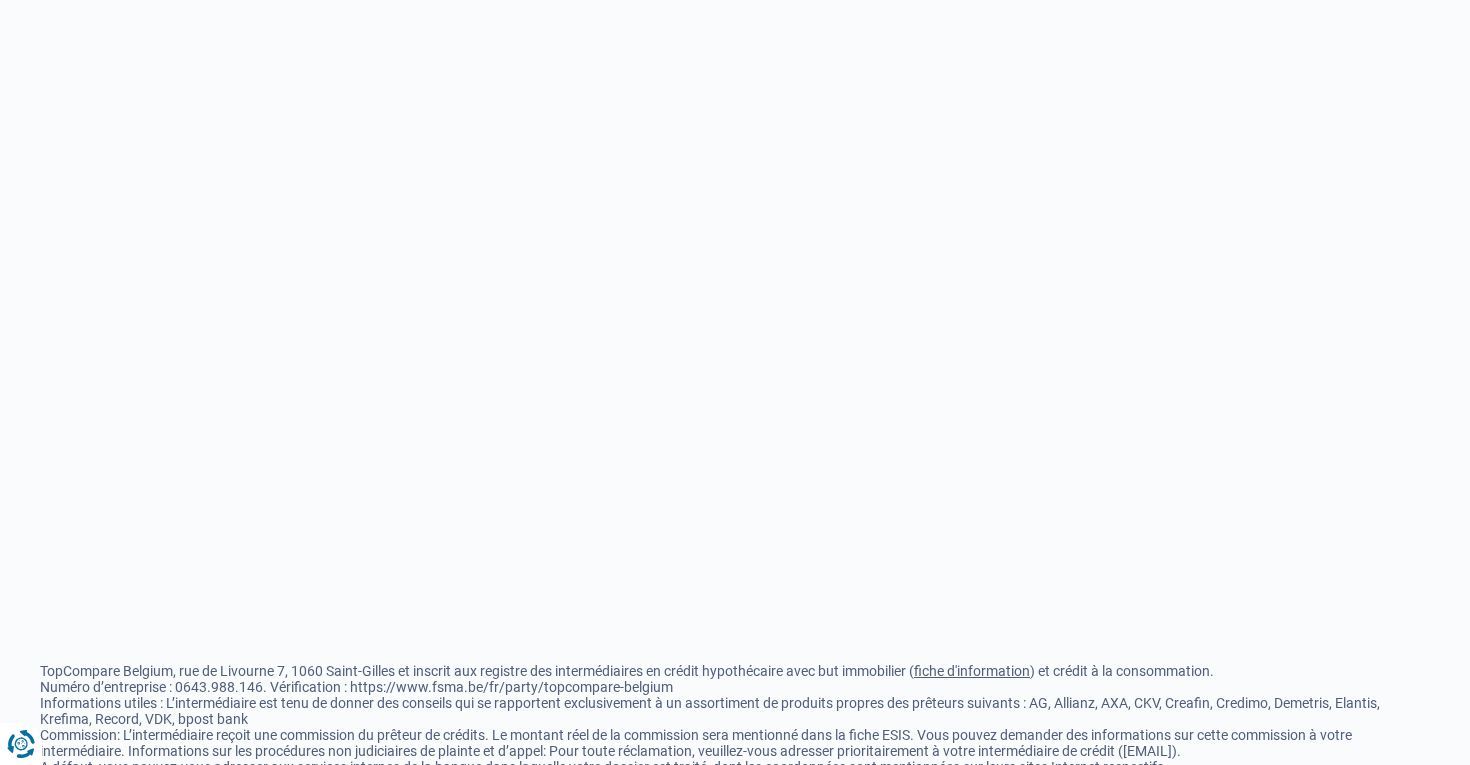 scroll, scrollTop: 0, scrollLeft: 0, axis: both 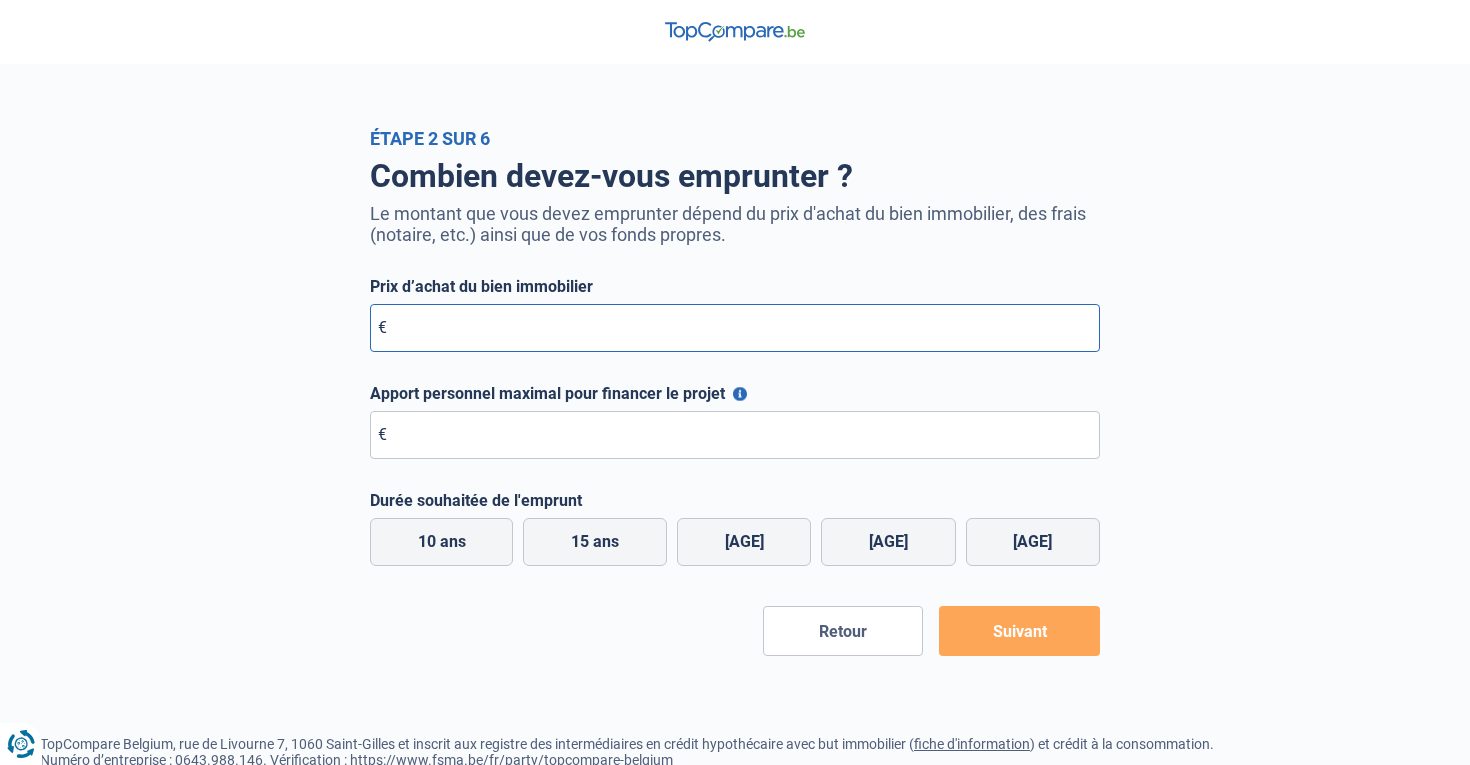 click on "Prix d’achat du bien immobilier" at bounding box center [735, 328] 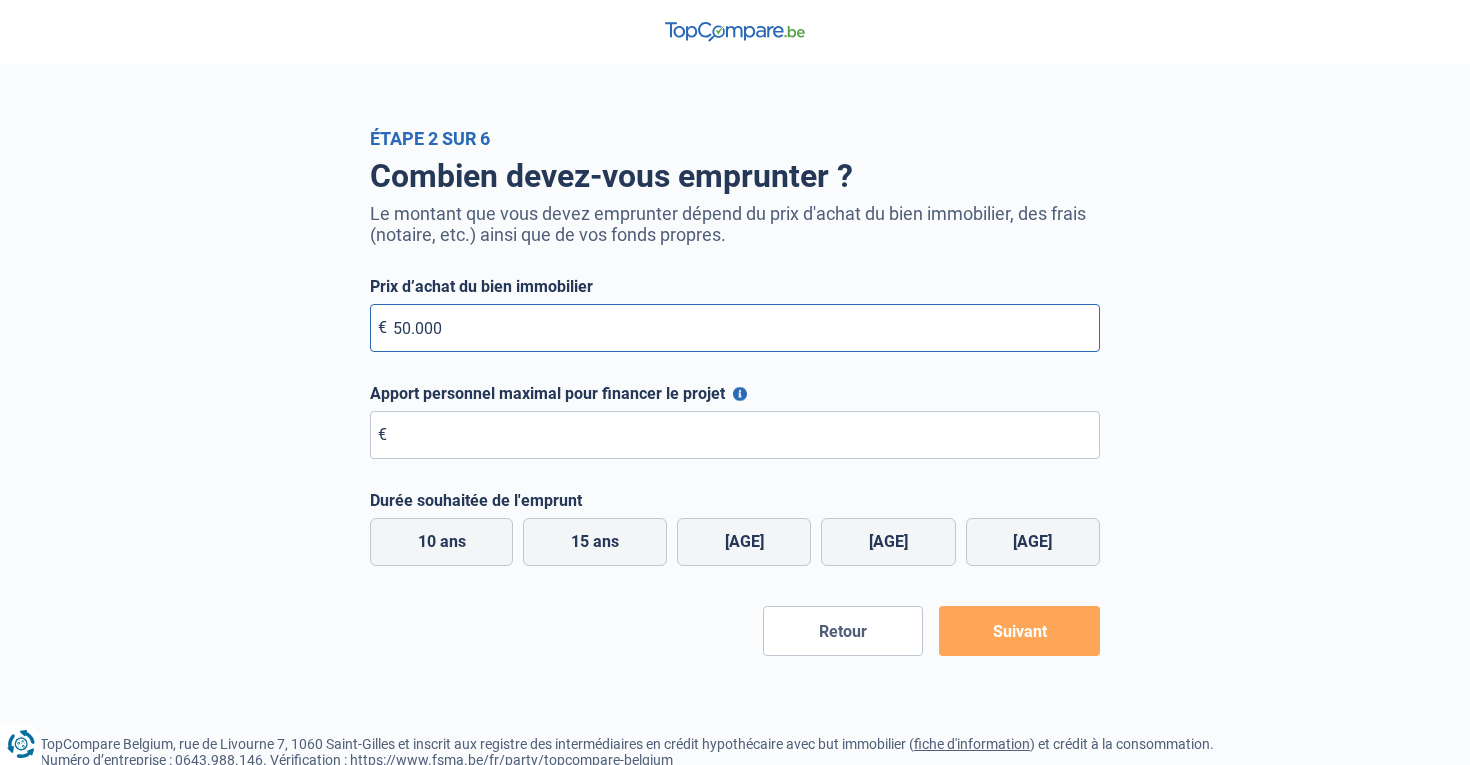 type on "500.000" 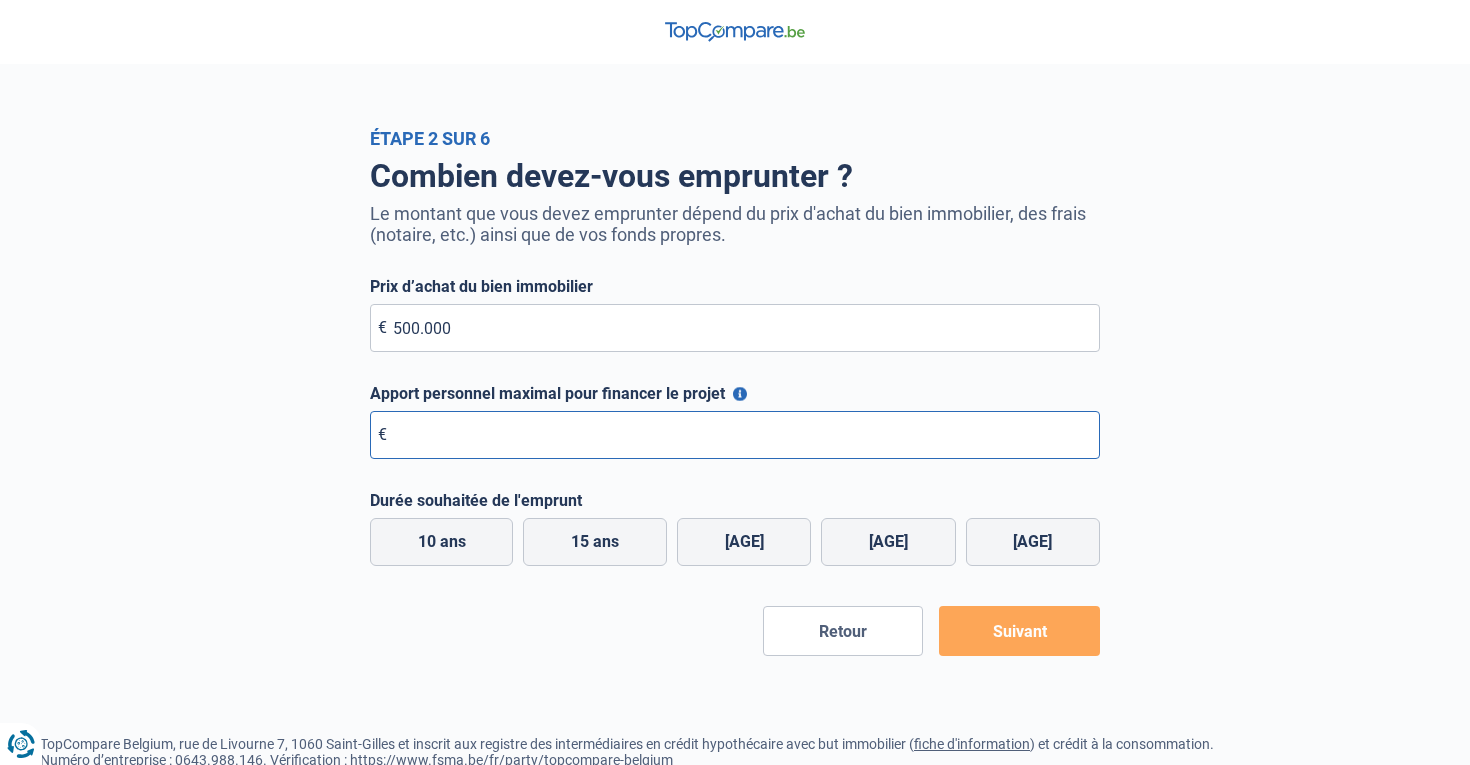 click on "Apport personnel maximal pour financer le projet" at bounding box center (735, 435) 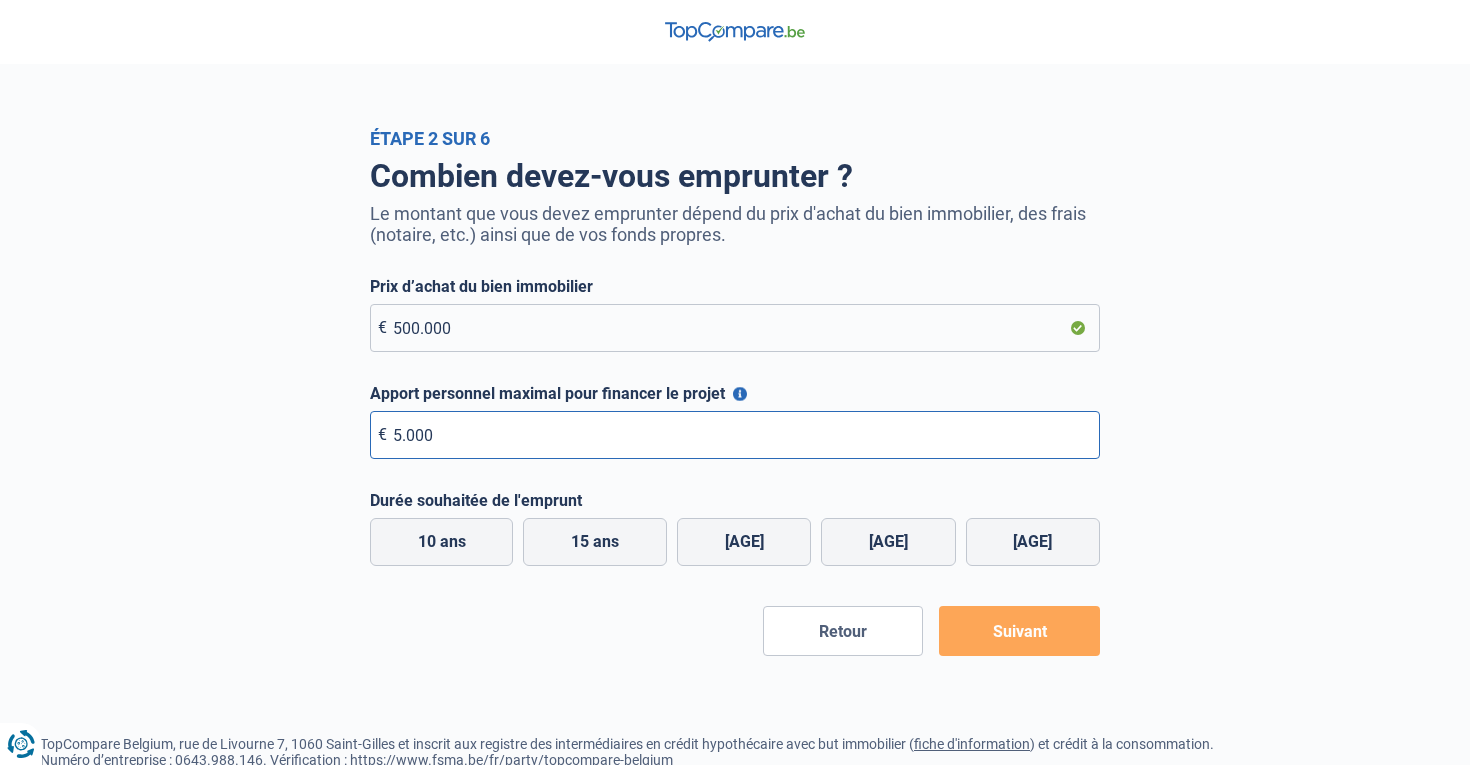 type on "50.000" 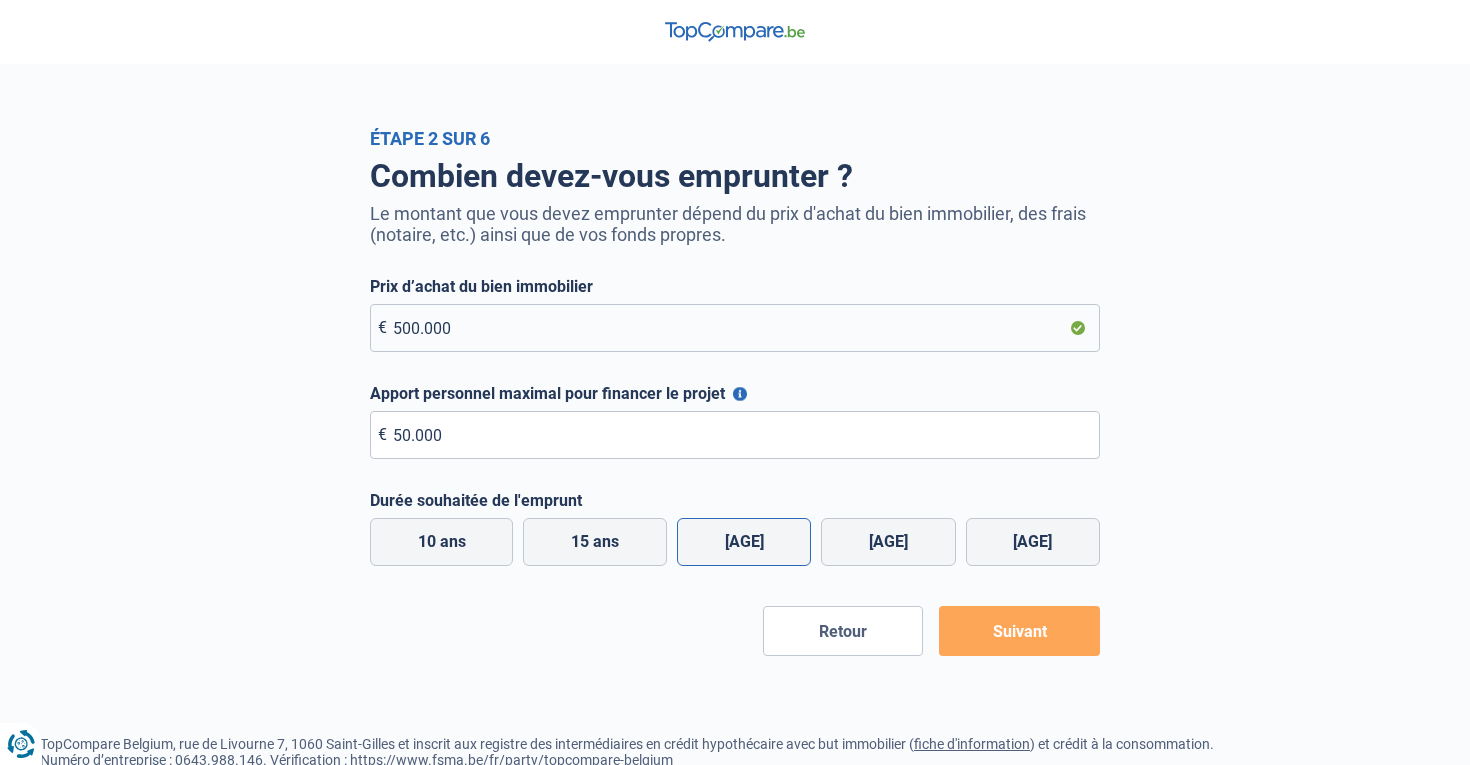 click on "20 ans" at bounding box center (744, 542) 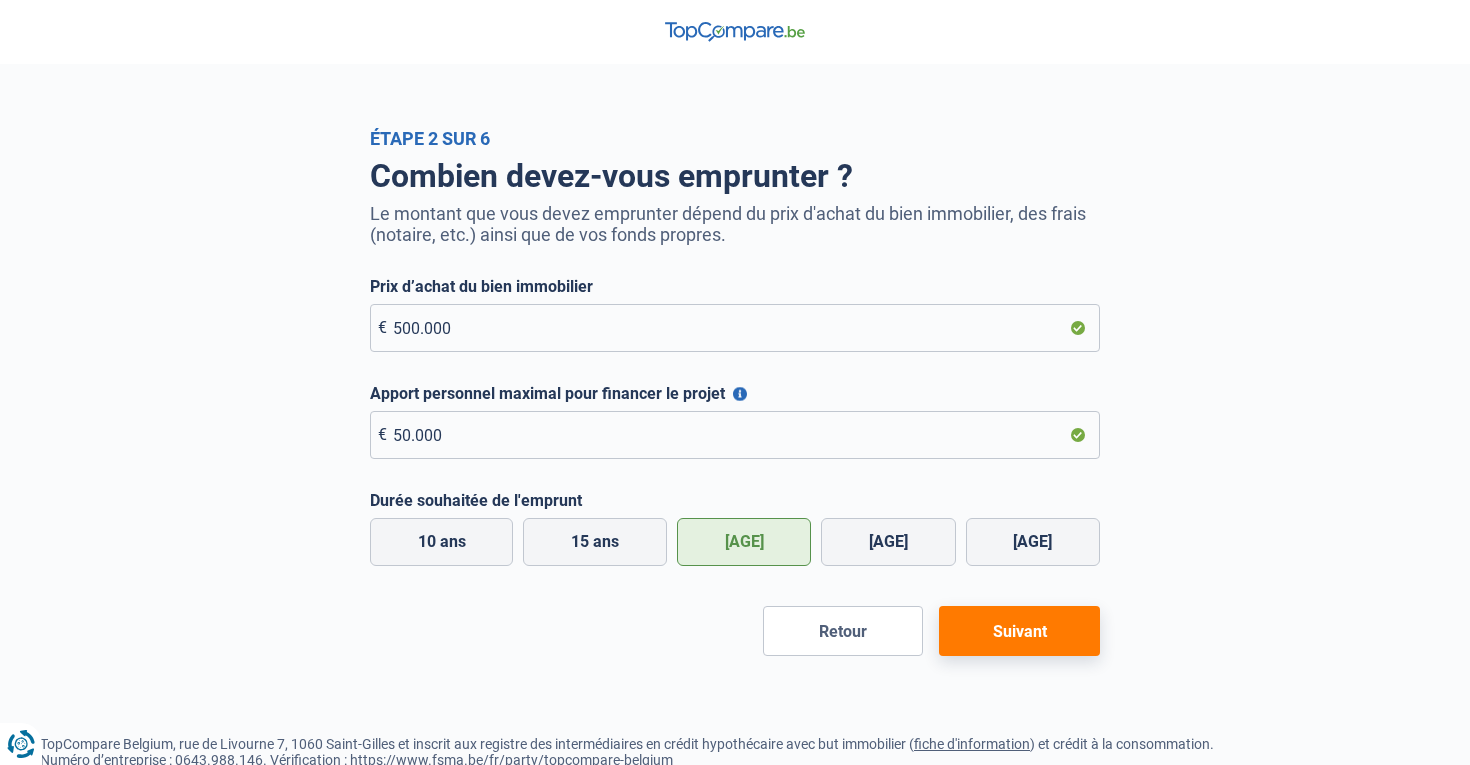 click on "Suivant" at bounding box center (1019, 631) 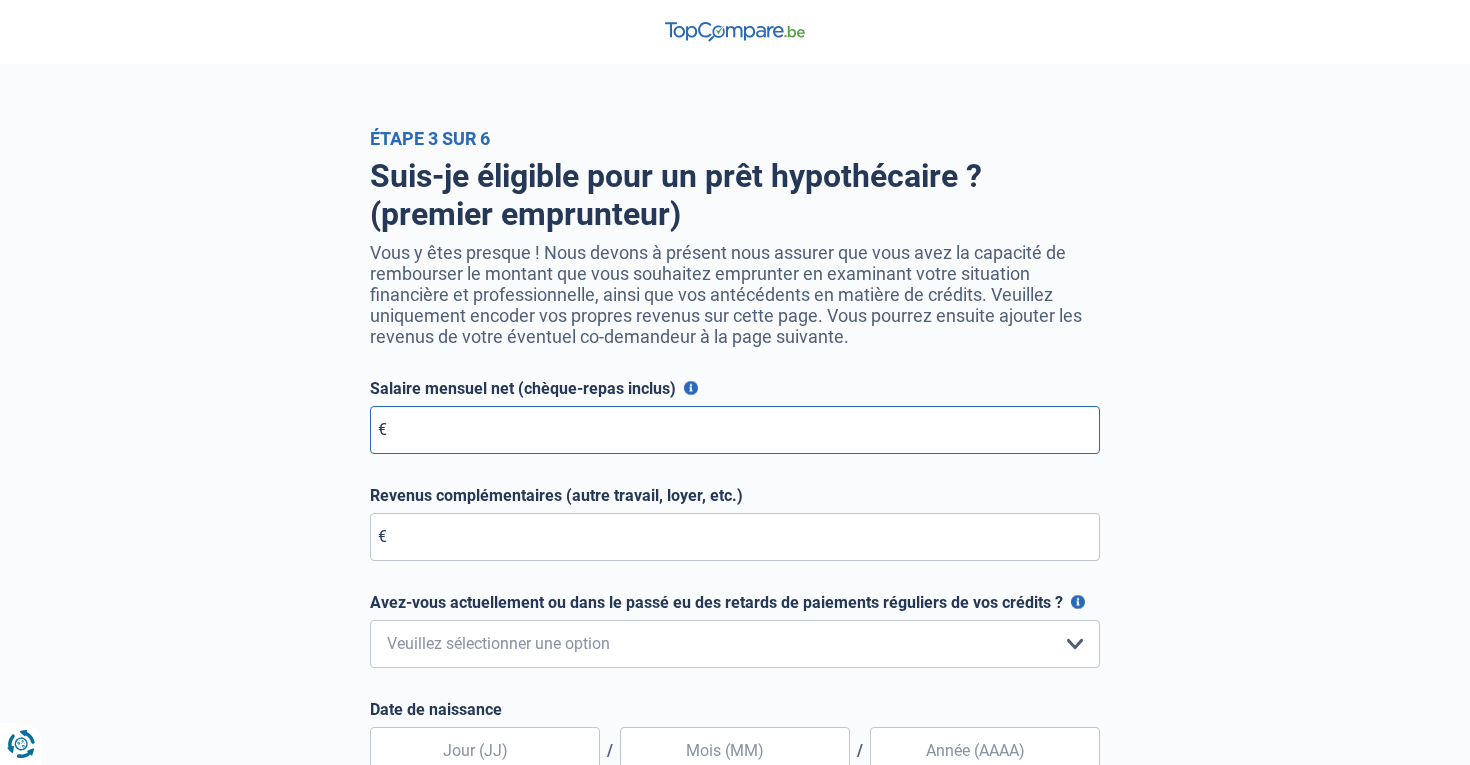 click on "Salaire mensuel net (chèque-repas inclus)" at bounding box center [735, 430] 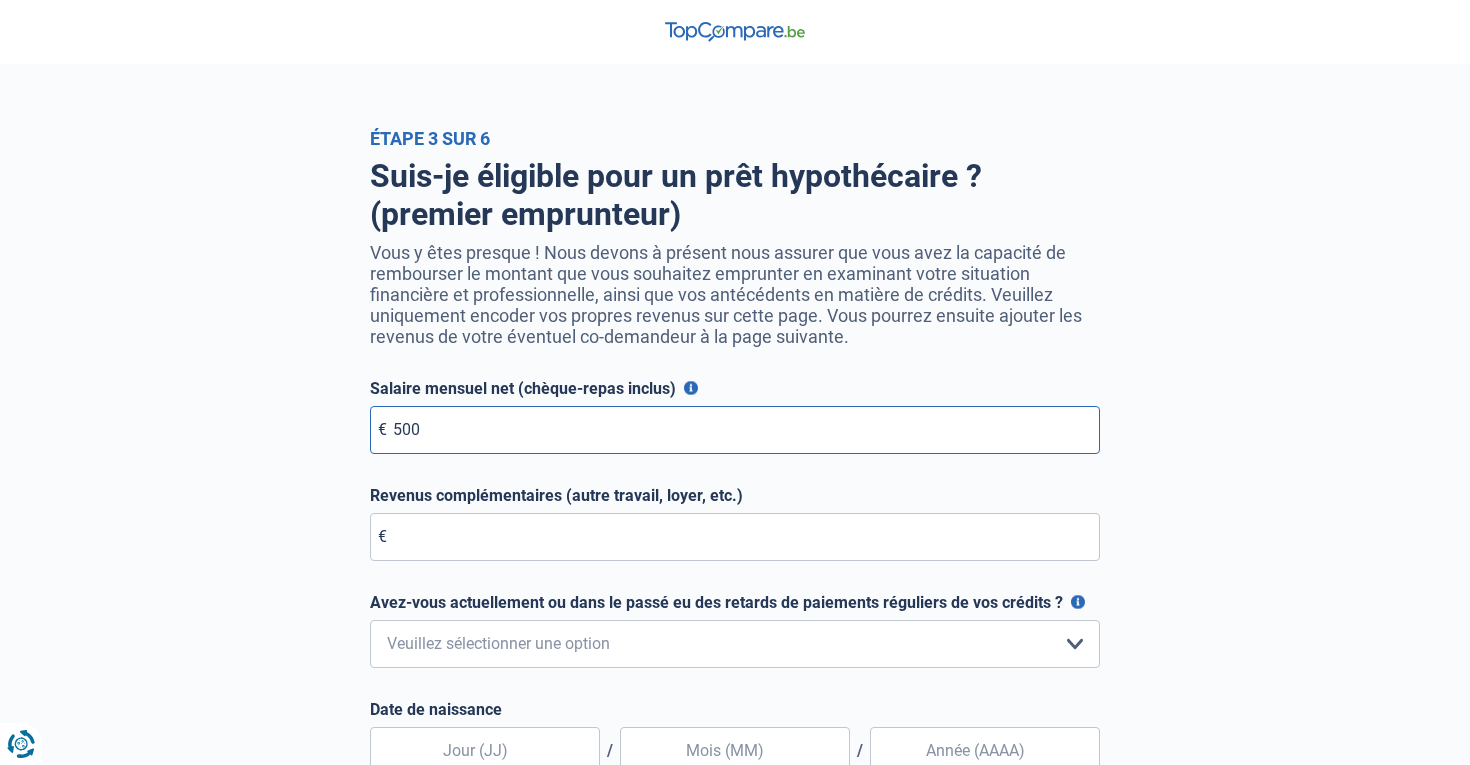 type on "5.000" 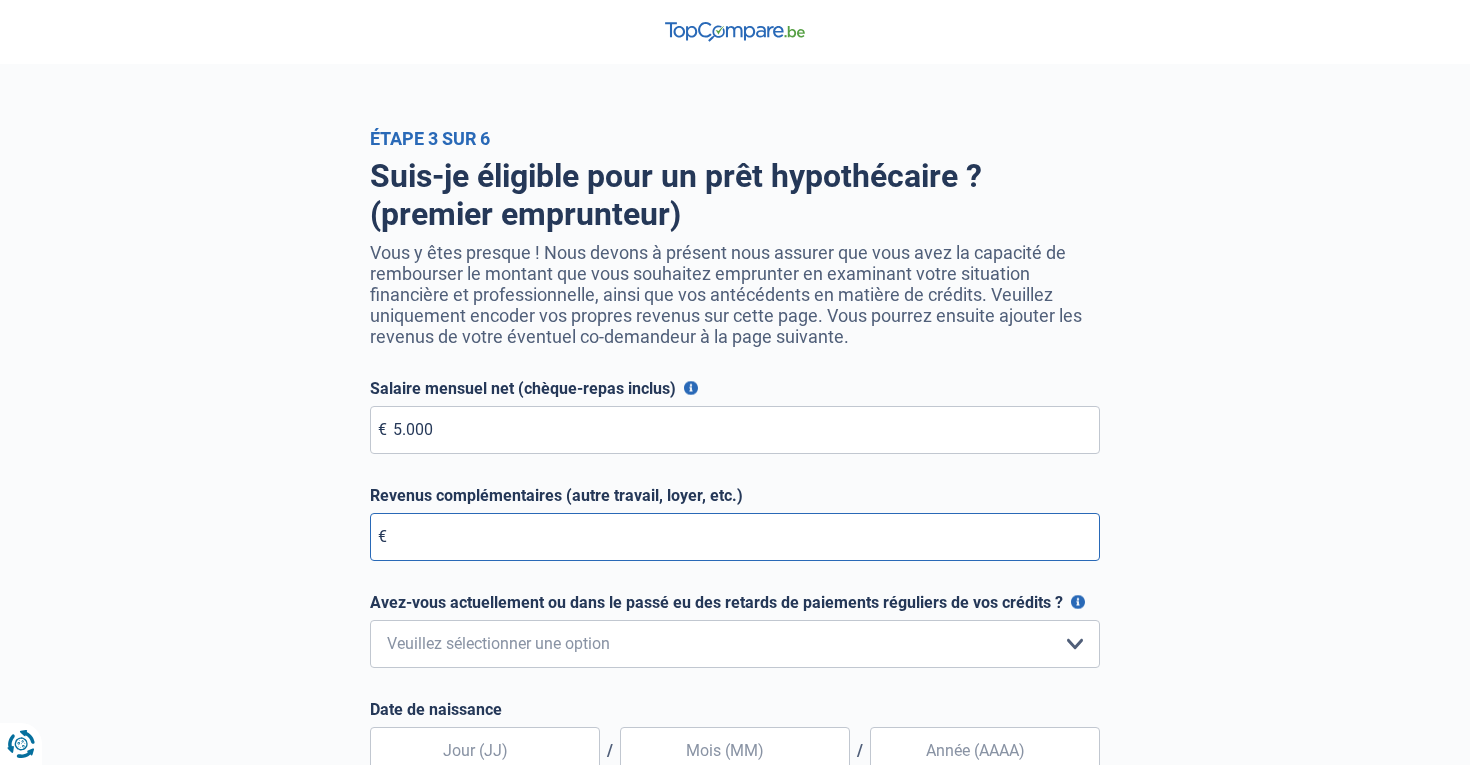 click on "Revenus complémentaires (autre travail, loyer, etc.)" at bounding box center [735, 537] 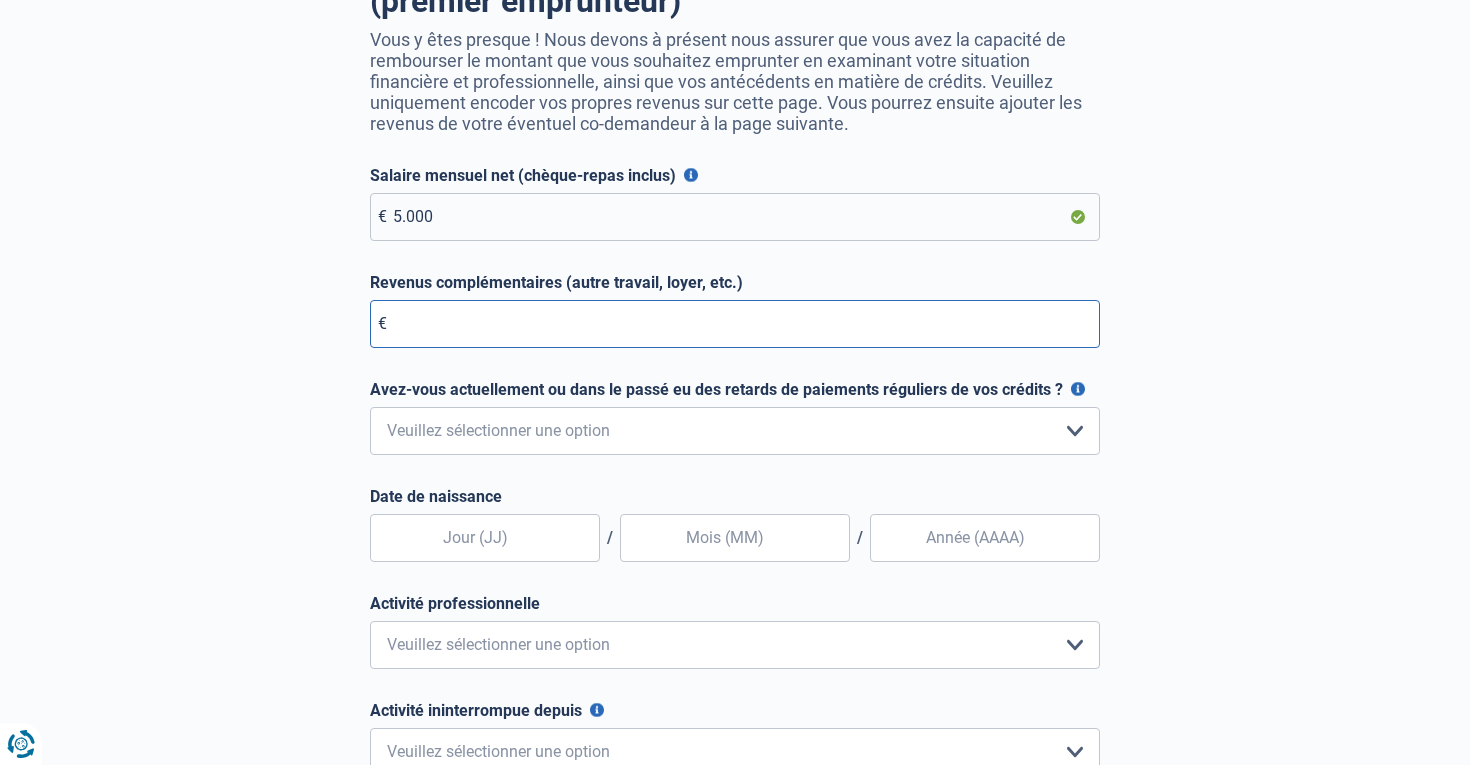 scroll, scrollTop: 215, scrollLeft: 0, axis: vertical 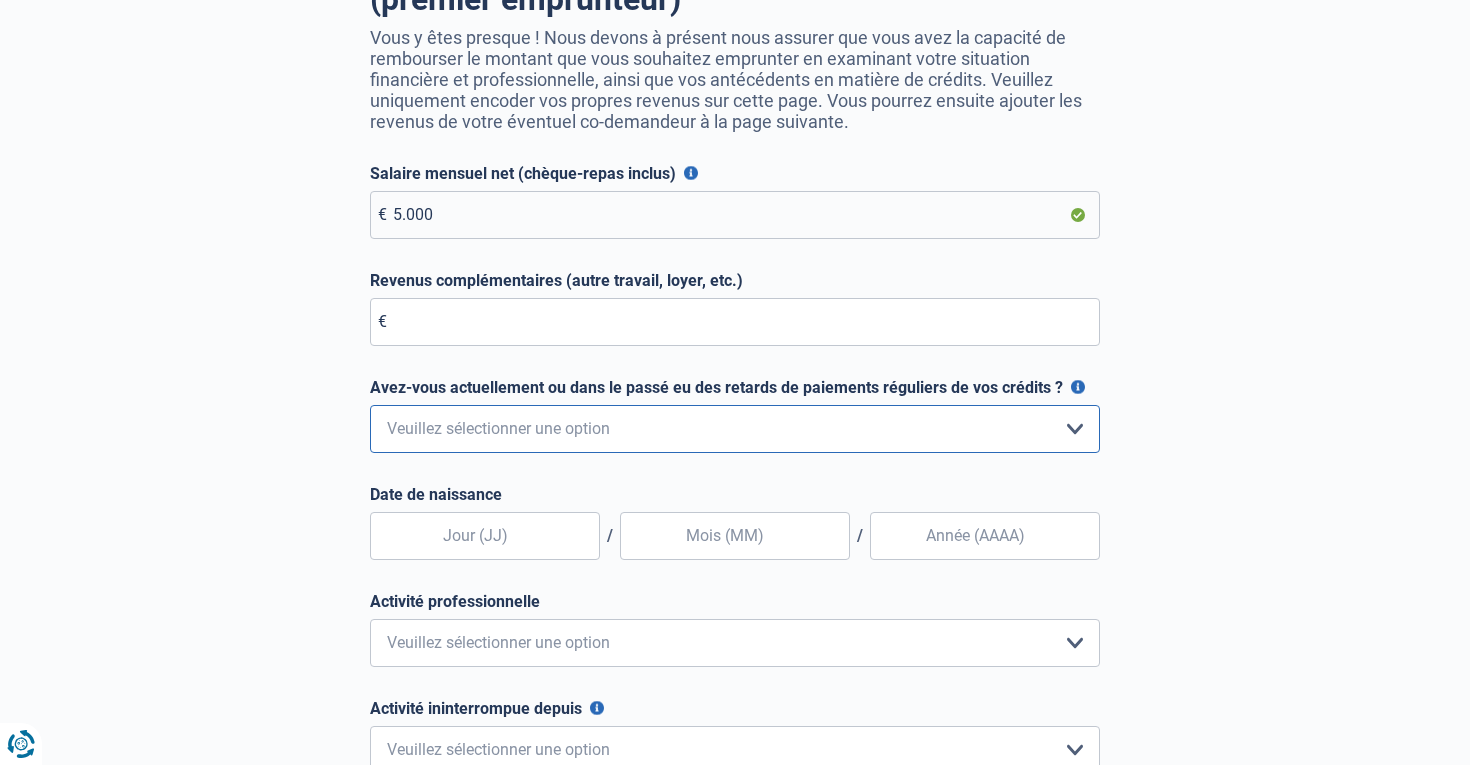 click on "Non, jamais Oui mais j'ai tout remboursé il y a moins d'un an Oui mais cela fait plus d'un an que j'ai remboursé mes retards de paiements Oui, je n'ai pas encore effectué de remboursements
Veuillez sélectionner une option" at bounding box center [735, 429] 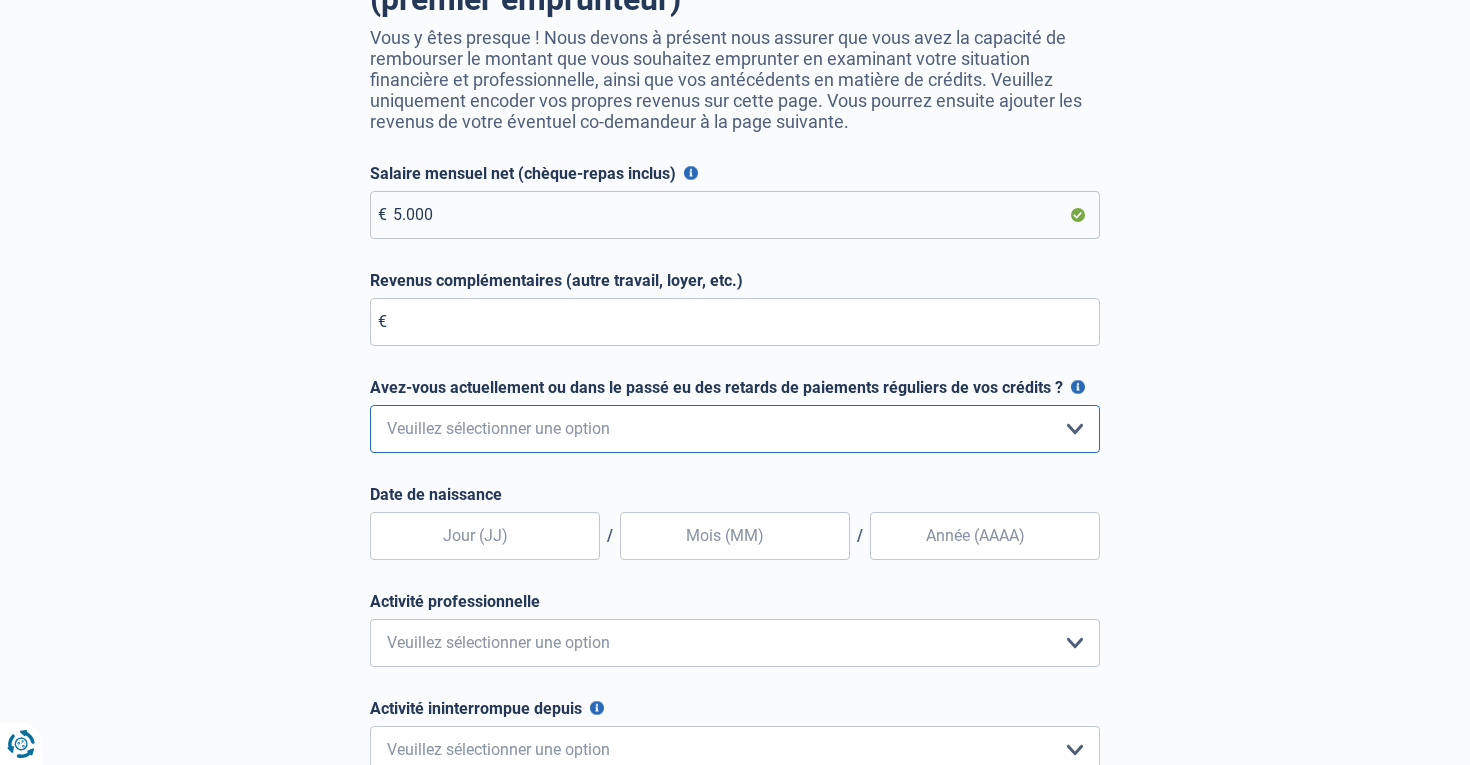 select on "0" 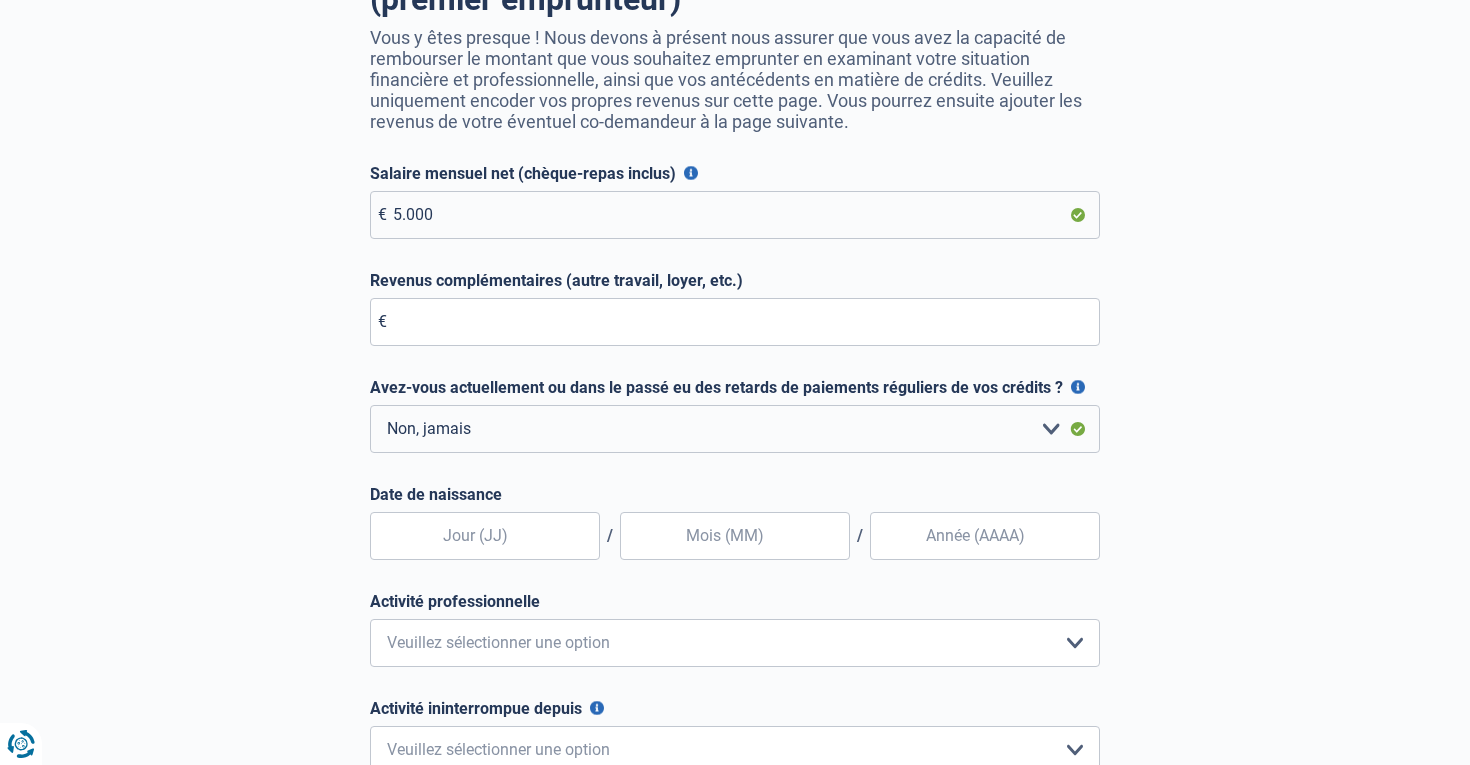 click on "Suis-je éligible pour un prêt hypothécaire ?
(premier emprunteur)
Vous y êtes presque ! Nous devons à présent nous assurer que vous avez la capacité de rembourser le montant que vous souhaitez emprunter en examinant votre situation financière et professionnelle, ainsi que vos antécédents en matière de crédits. Veuillez uniquement encoder vos propres revenus sur cette page. Vous pourrez ensuite ajouter les revenus de votre éventuel co-demandeur à la page suivante.
Salaire mensuel net (chèque-repas inclus)
Pour les employés, cela est votre salaire net mensuel, y compris le montant des chèques-repas. Pour les travailleurs indépendants, entrez l'argent de poche que vous recevez chaque mois après impôts
€   5.000     Revenus complémentaires (autre travail, loyer, etc.)     €
Avez-vous actuellement ou dans le passé eu des retards de paiements réguliers de vos crédits ?
Non, jamais" at bounding box center [735, 399] 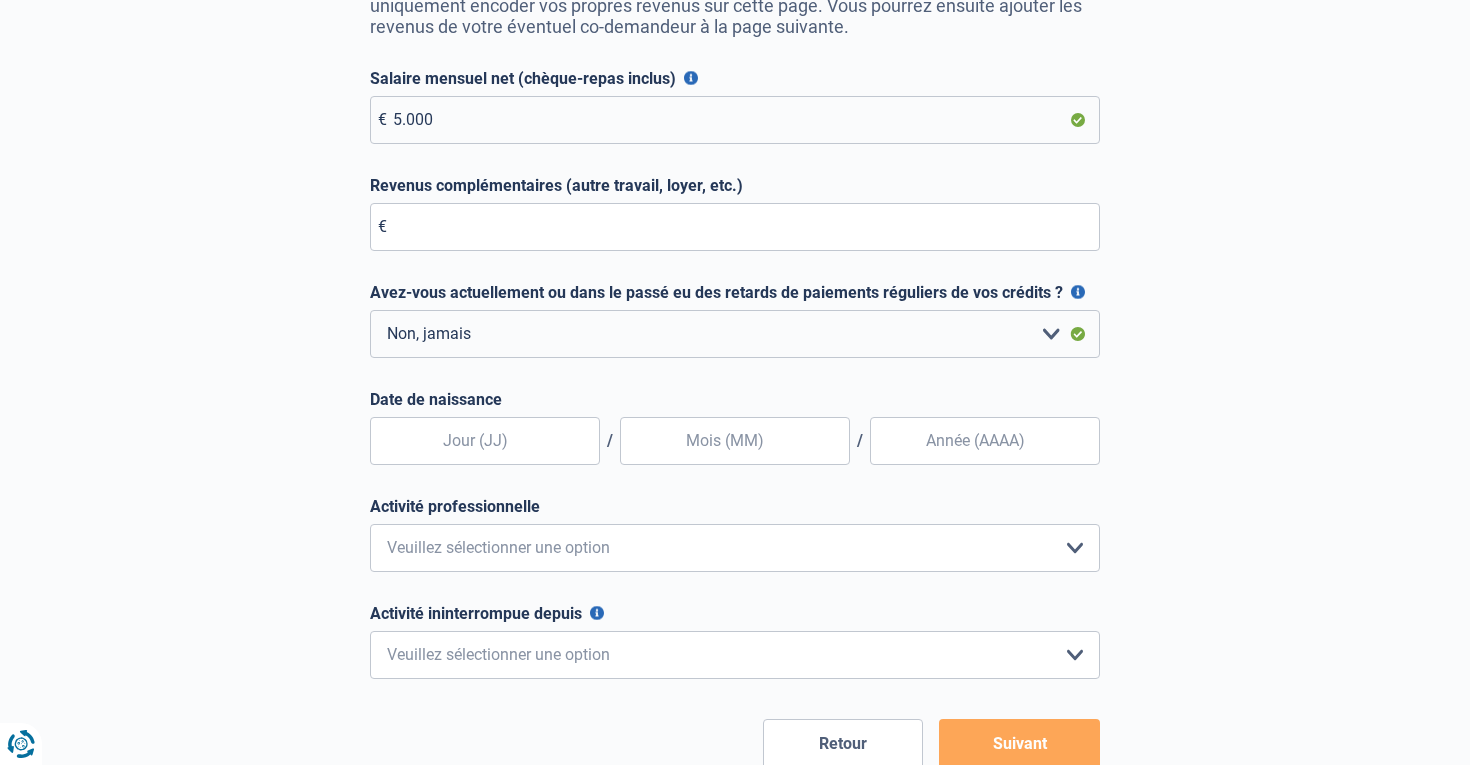 scroll, scrollTop: 318, scrollLeft: 0, axis: vertical 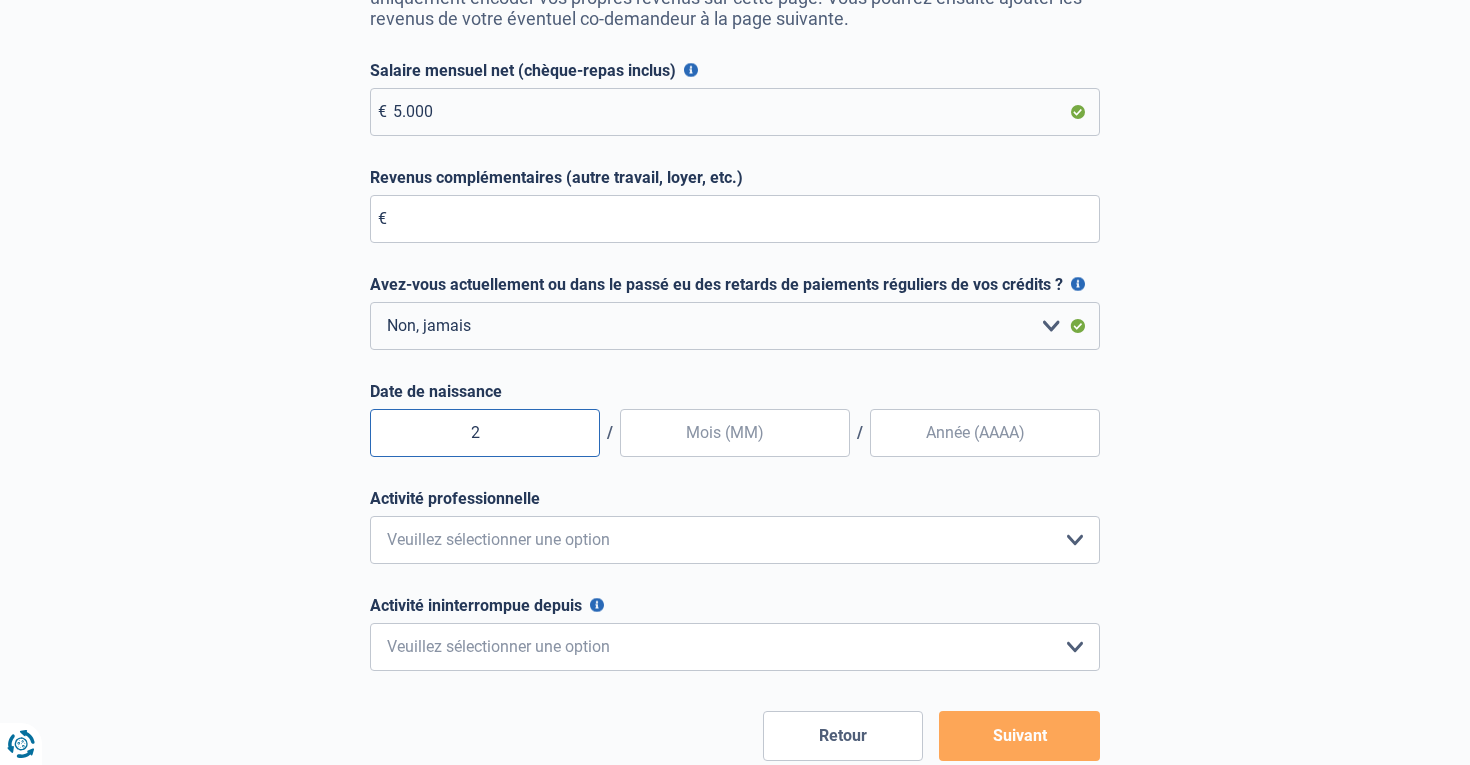 type on "24" 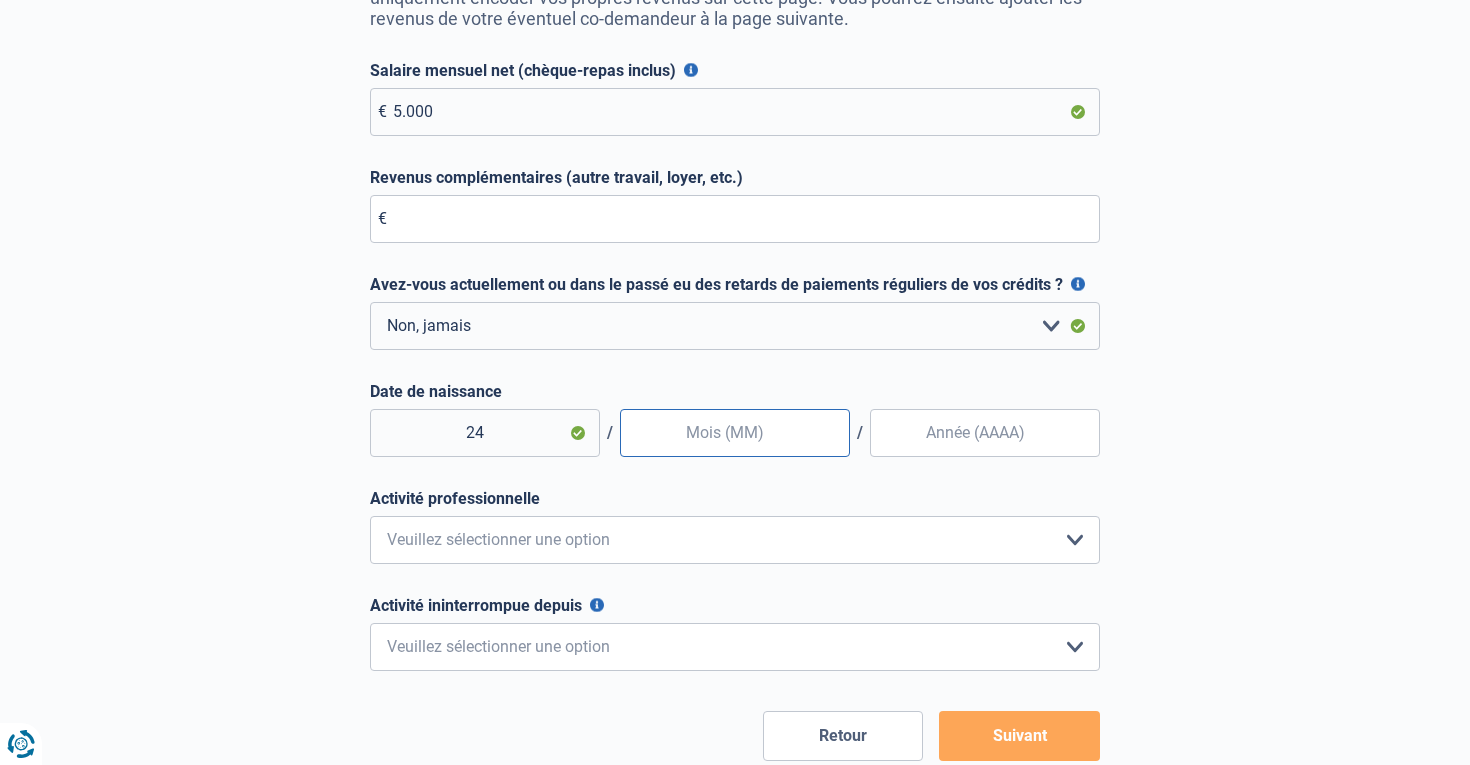 click at bounding box center [735, 433] 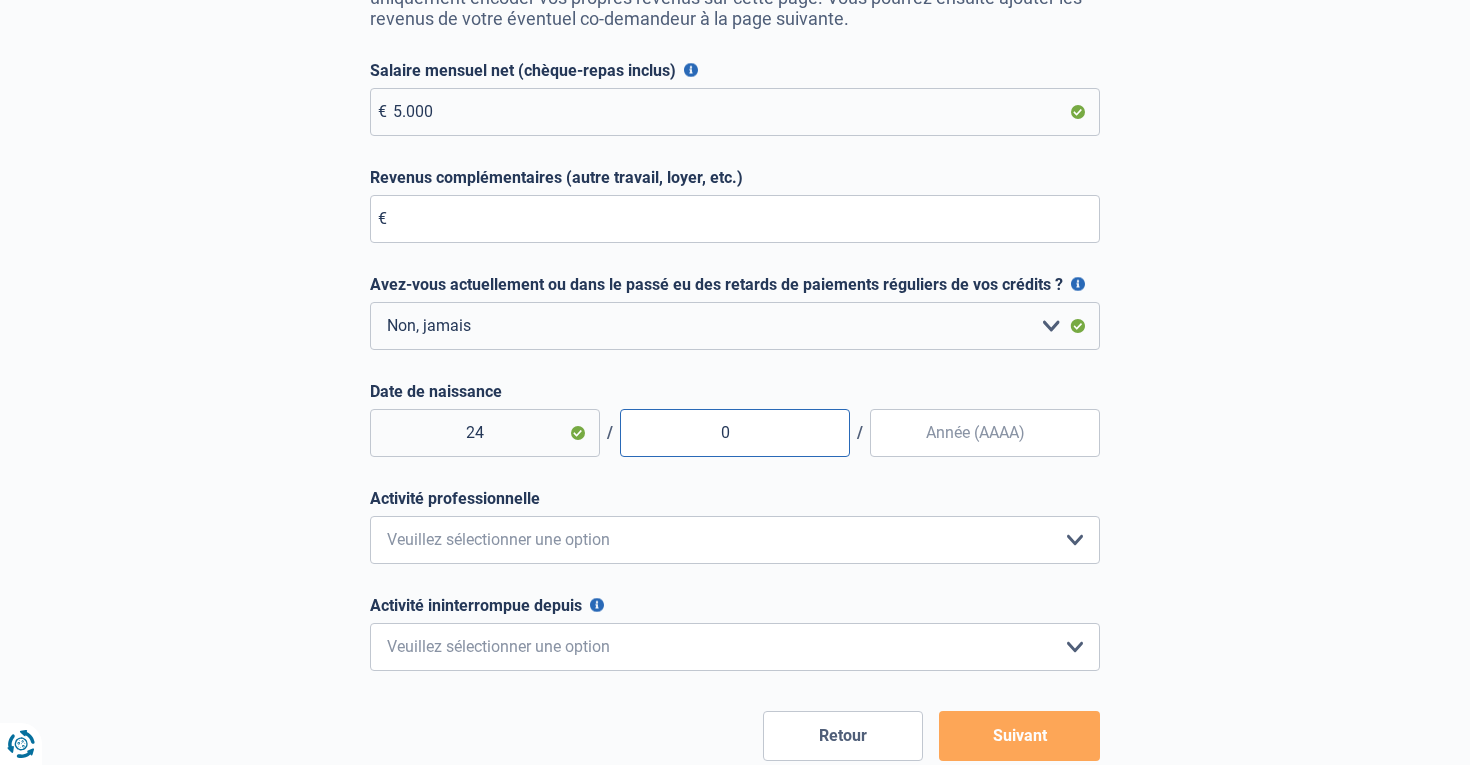 type on "08" 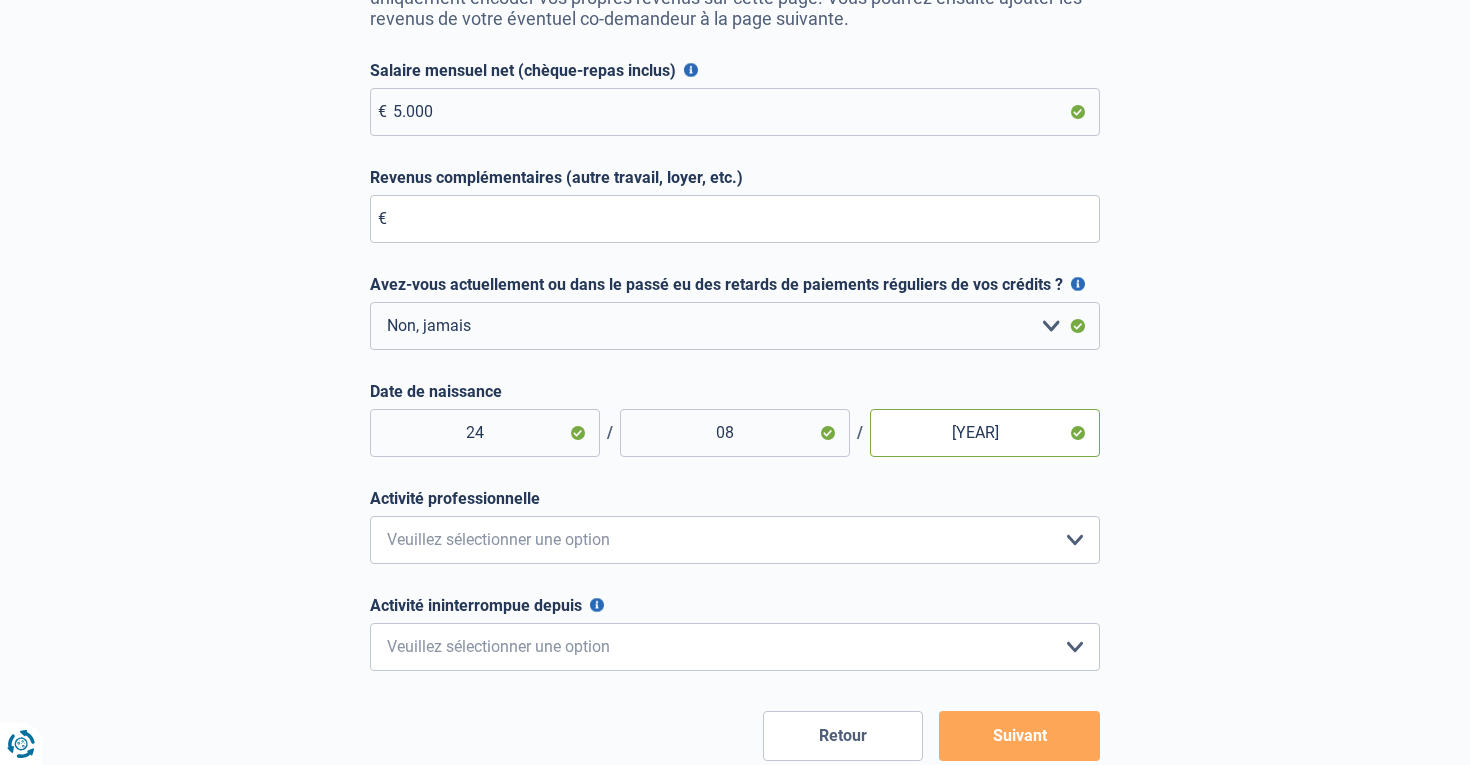 type on "1974" 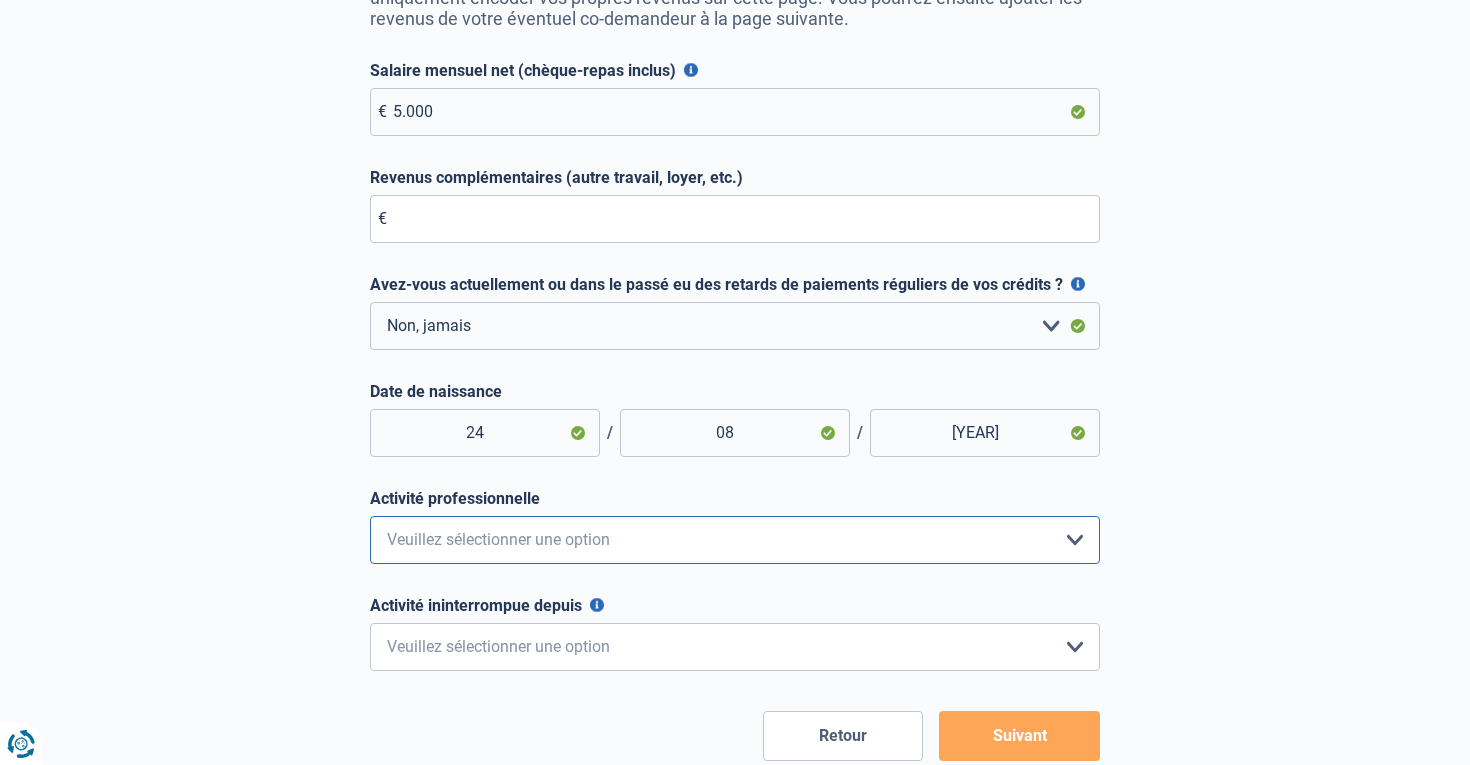 click on "Employé privé Ouvrier Fonctionnaire Indépendant Dirigeant d'entreprise Pensionné Profession libérale Chômeur Invalide permanent Intérimaire Mutuelle Société Etudiant Rentier Sans profession
Veuillez sélectionner une option" at bounding box center [735, 540] 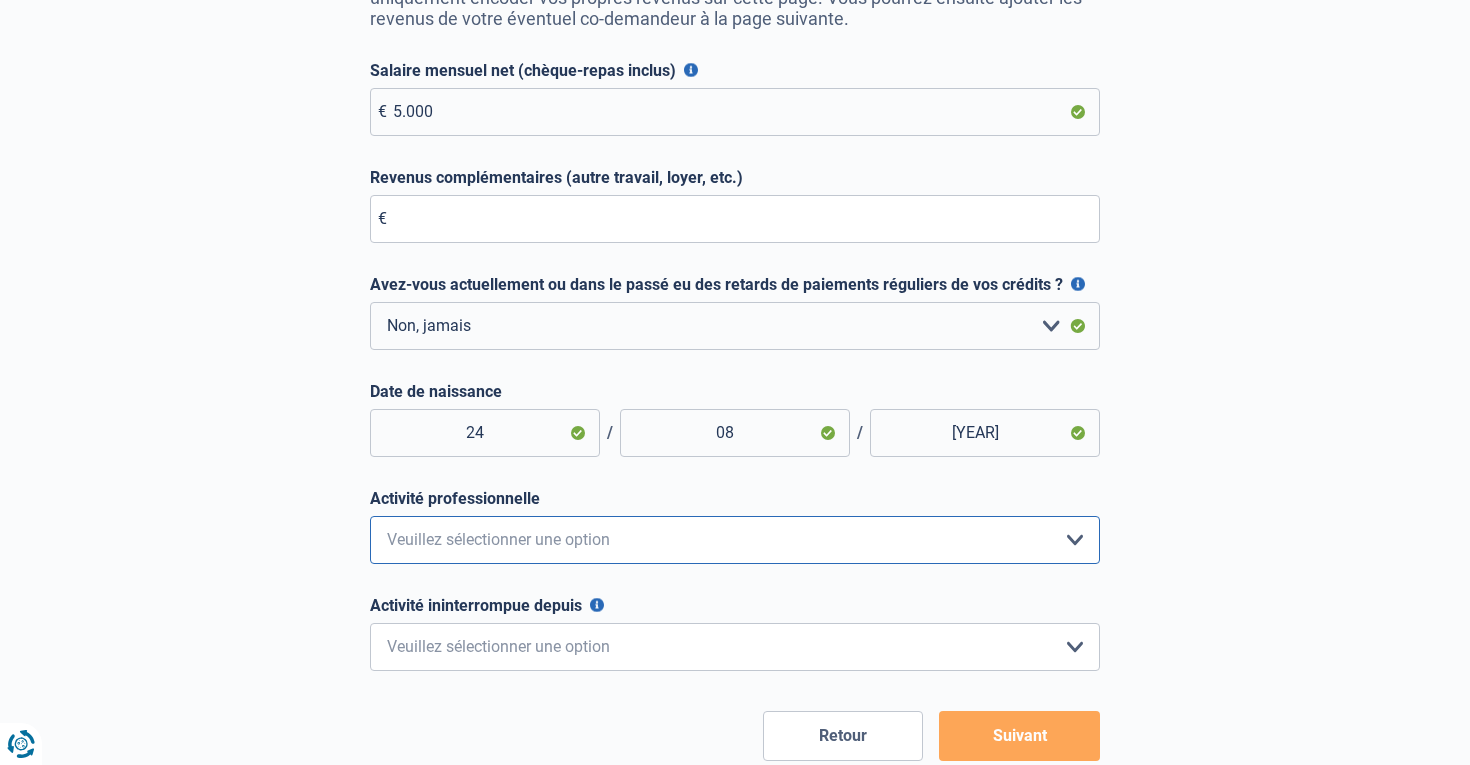 select on "companyManager" 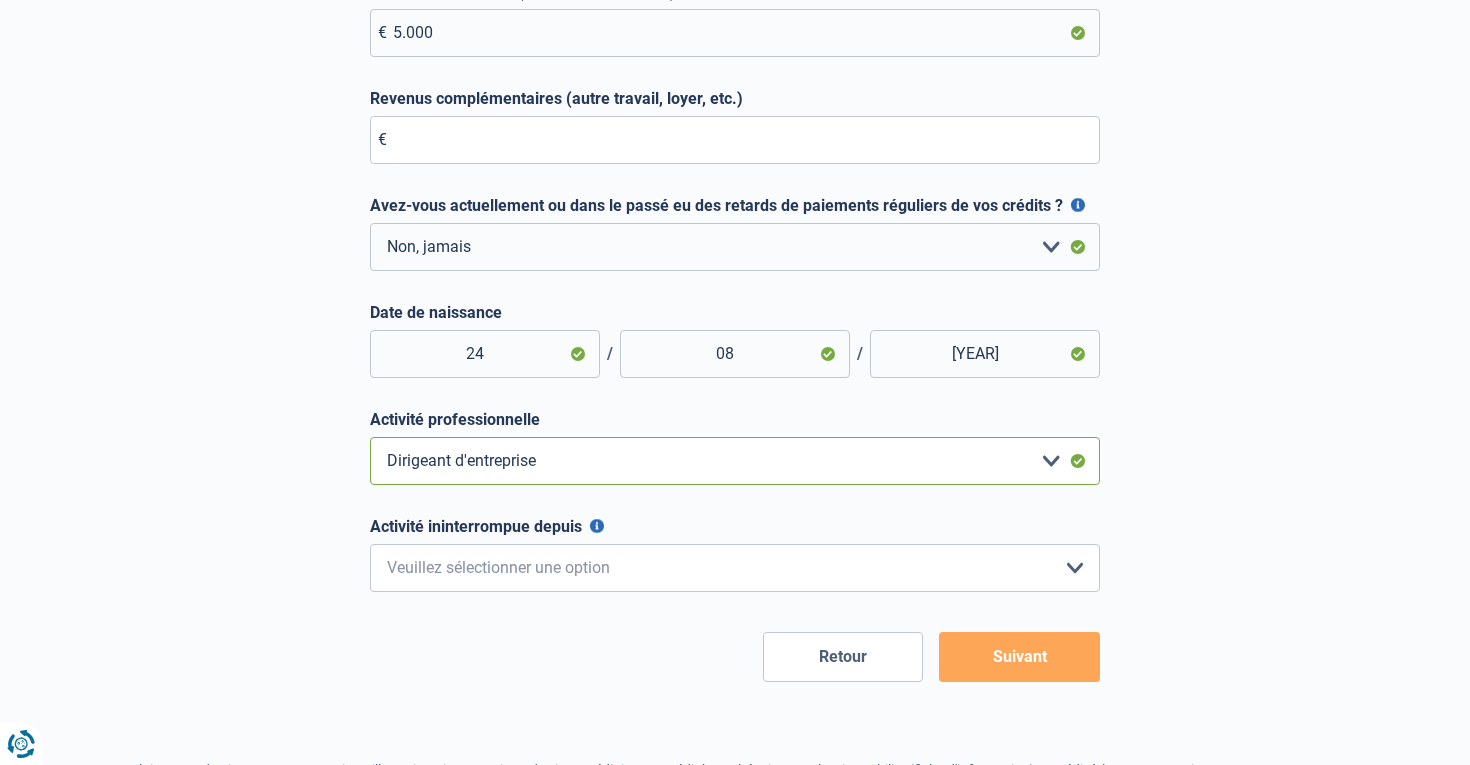 scroll, scrollTop: 443, scrollLeft: 0, axis: vertical 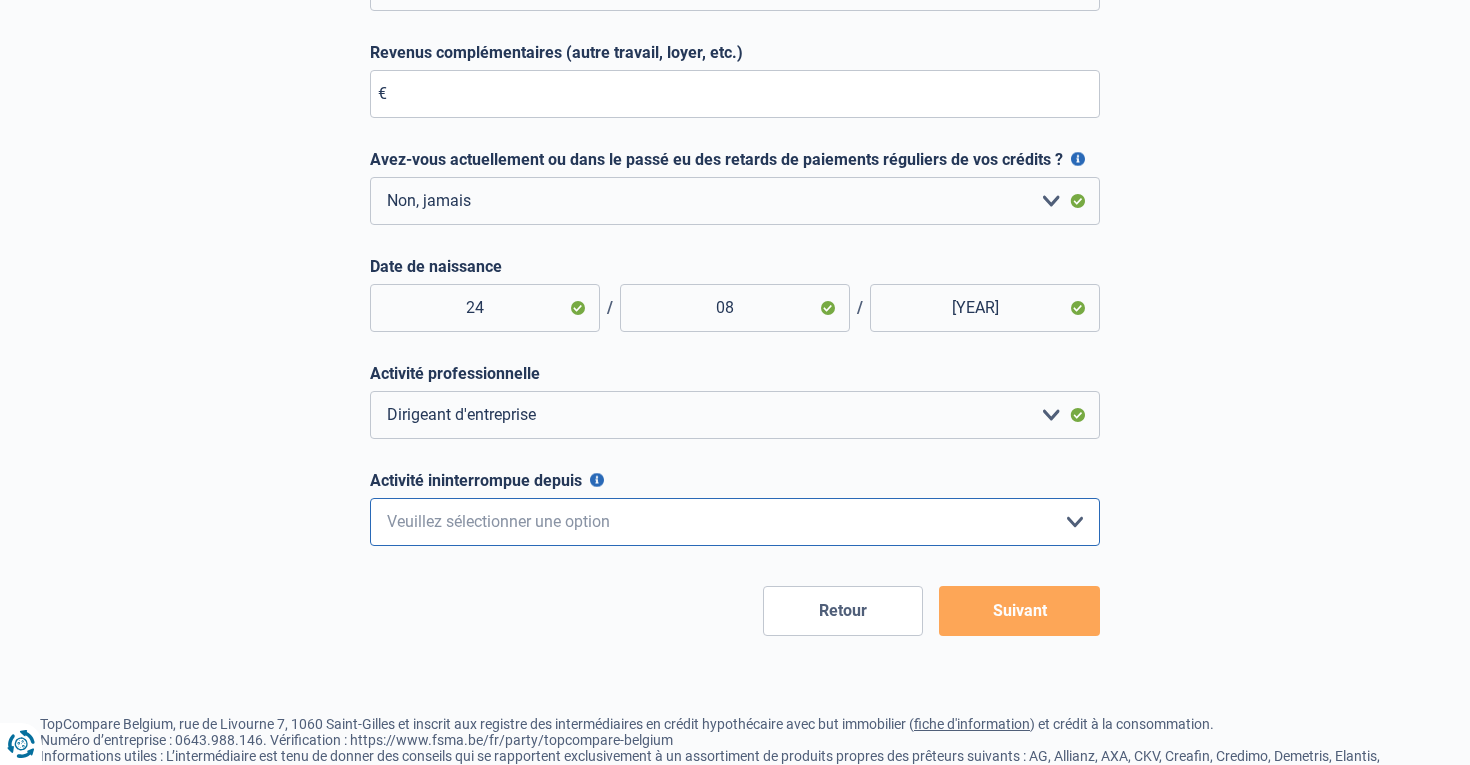 select on "more36" 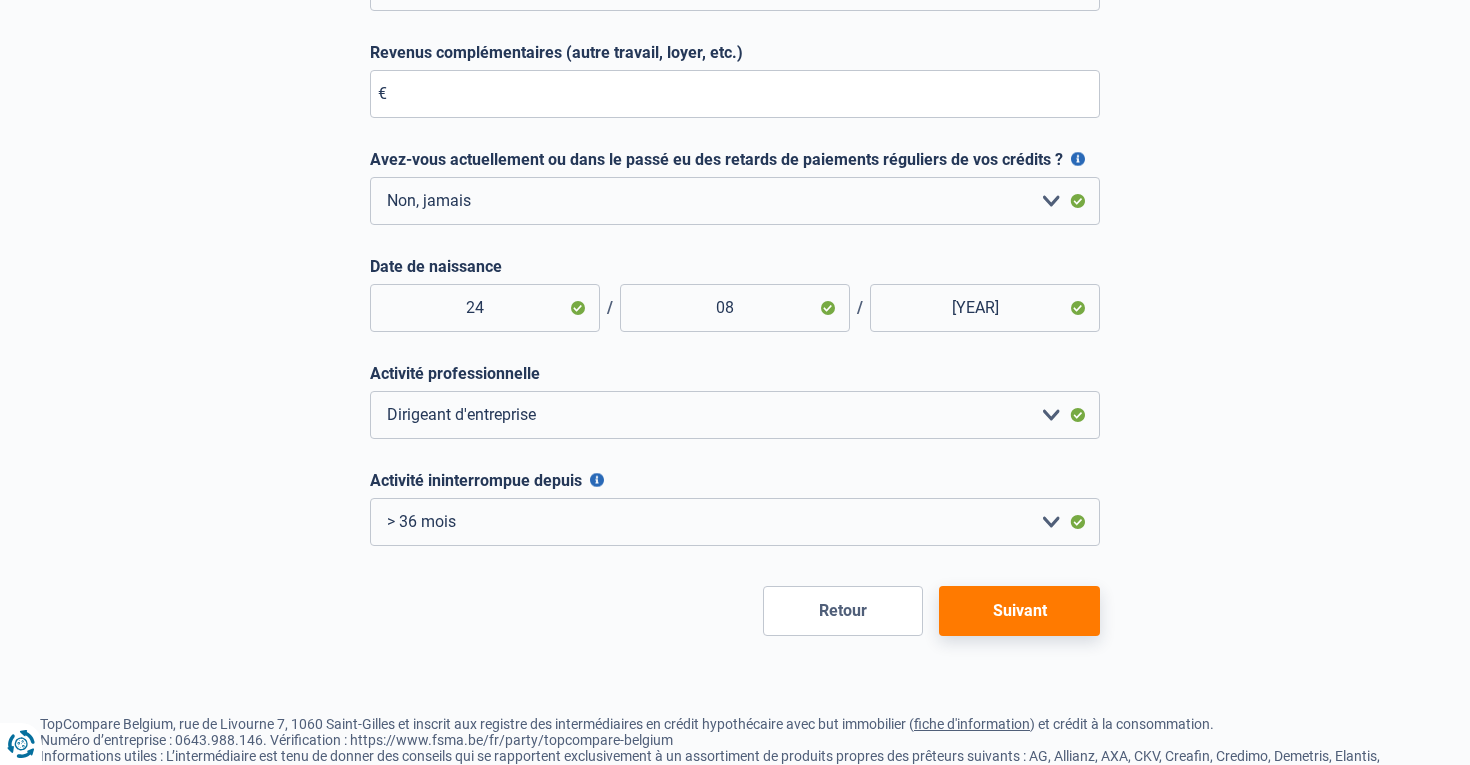 click on "Suivant" at bounding box center (1019, 611) 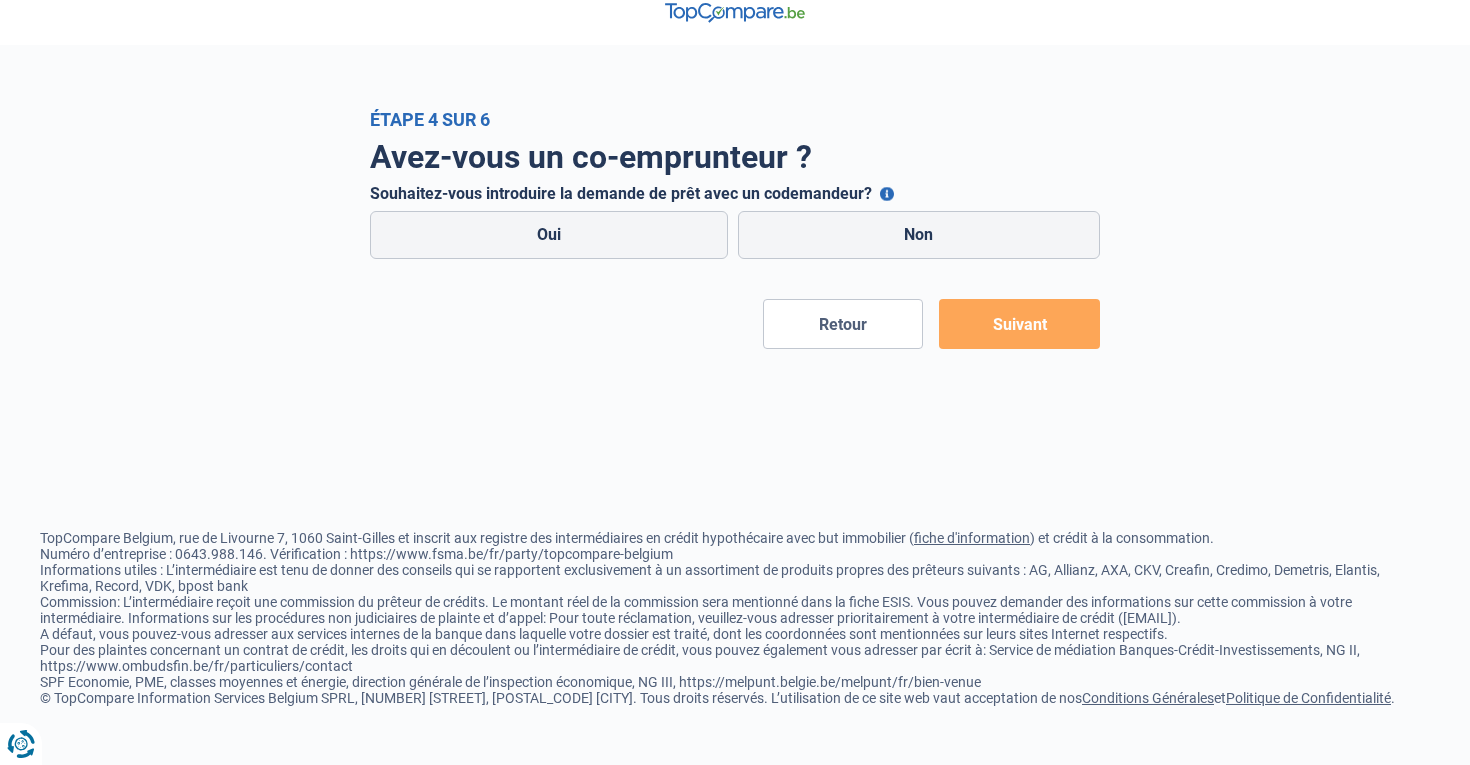 scroll, scrollTop: 0, scrollLeft: 0, axis: both 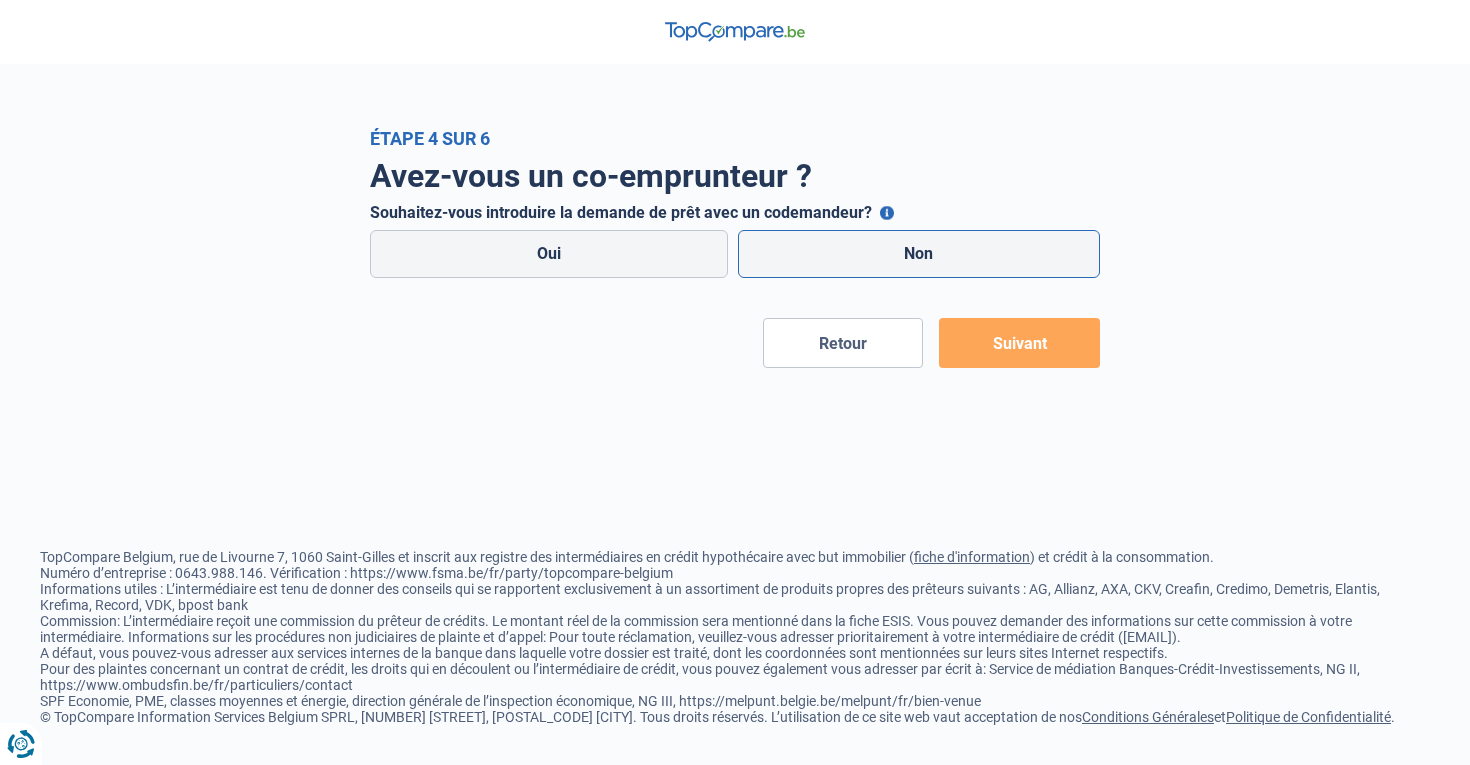 click on "Non" at bounding box center [919, 254] 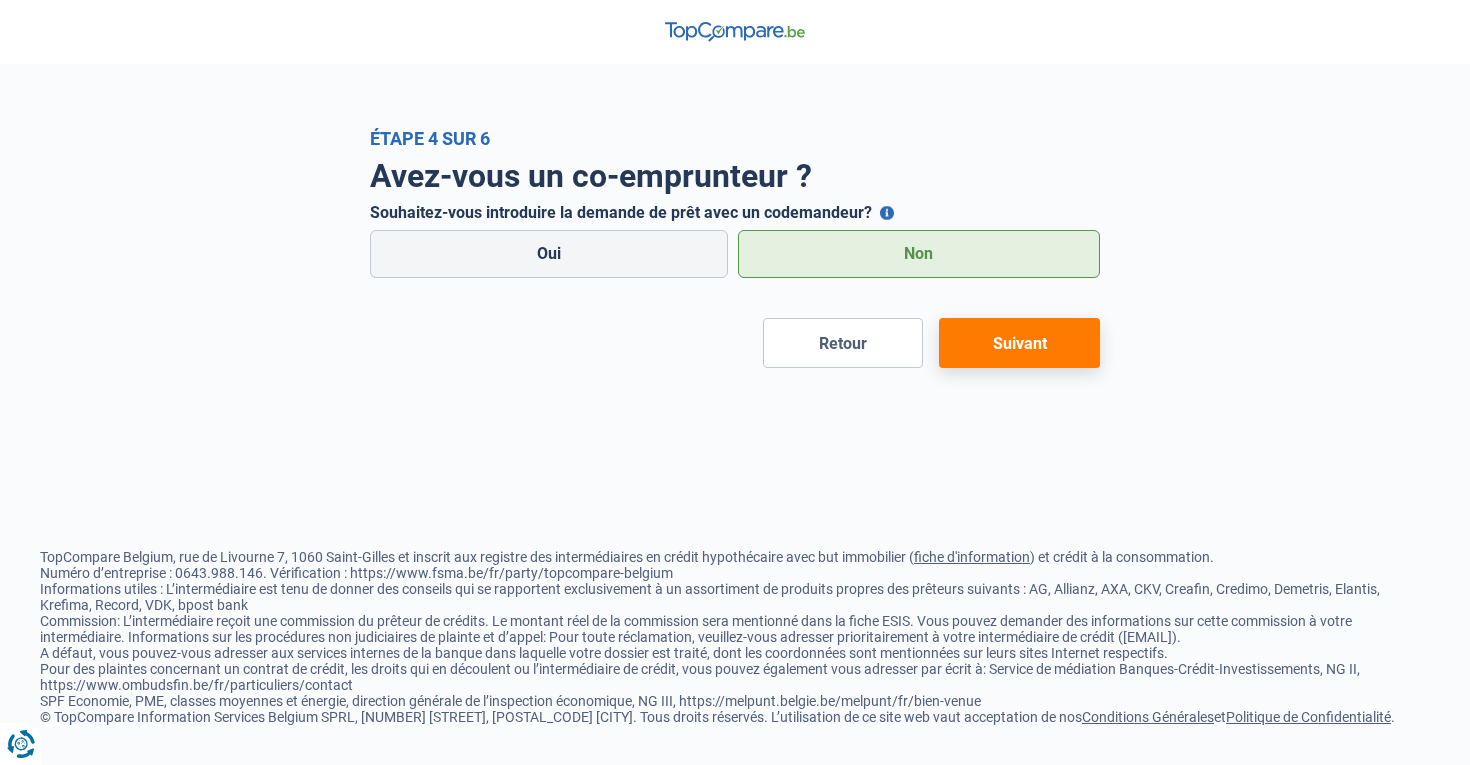 click on "Suivant" at bounding box center [1019, 343] 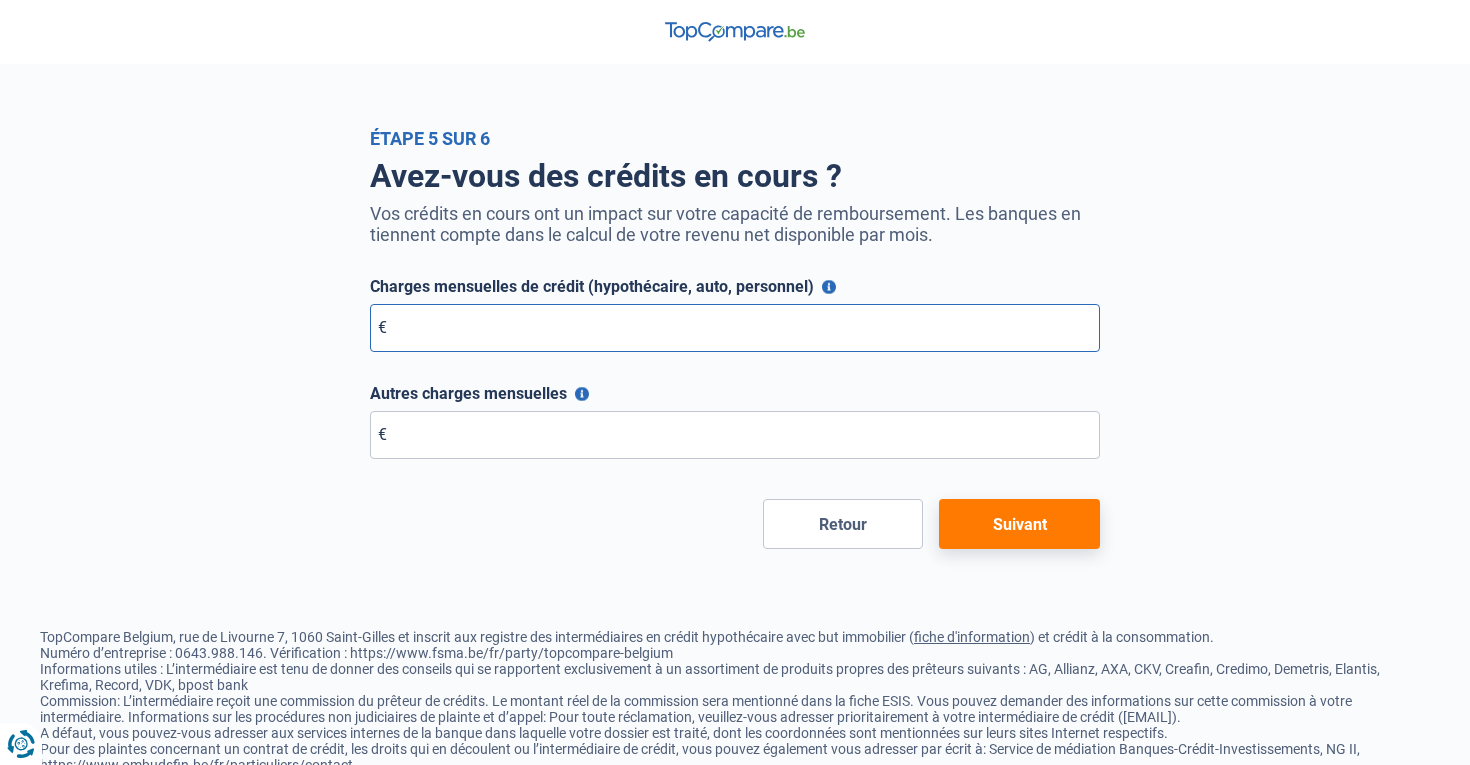 click on "Charges mensuelles de crédit (hypothécaire, auto, personnel)" at bounding box center (735, 328) 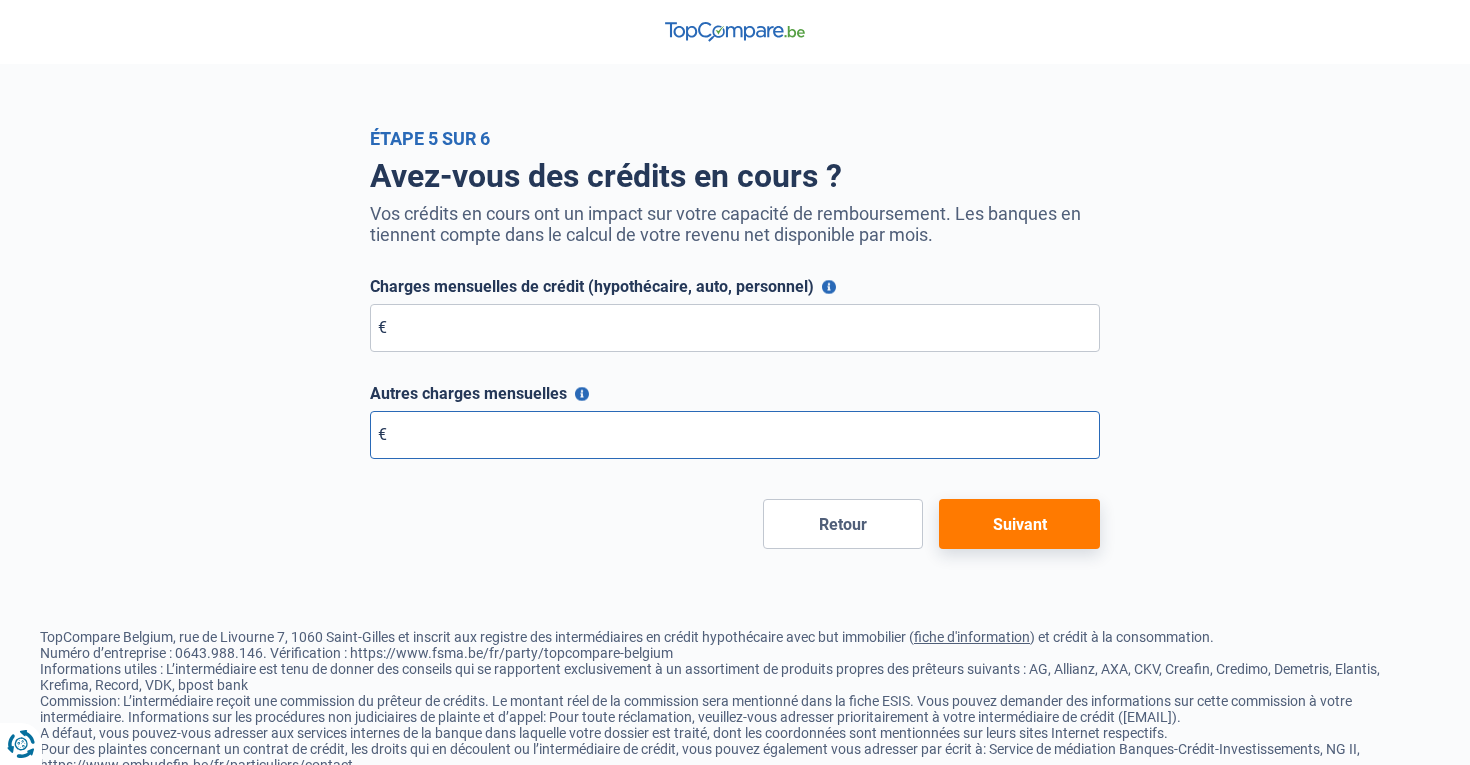 click on "Autres charges mensuelles" at bounding box center [735, 435] 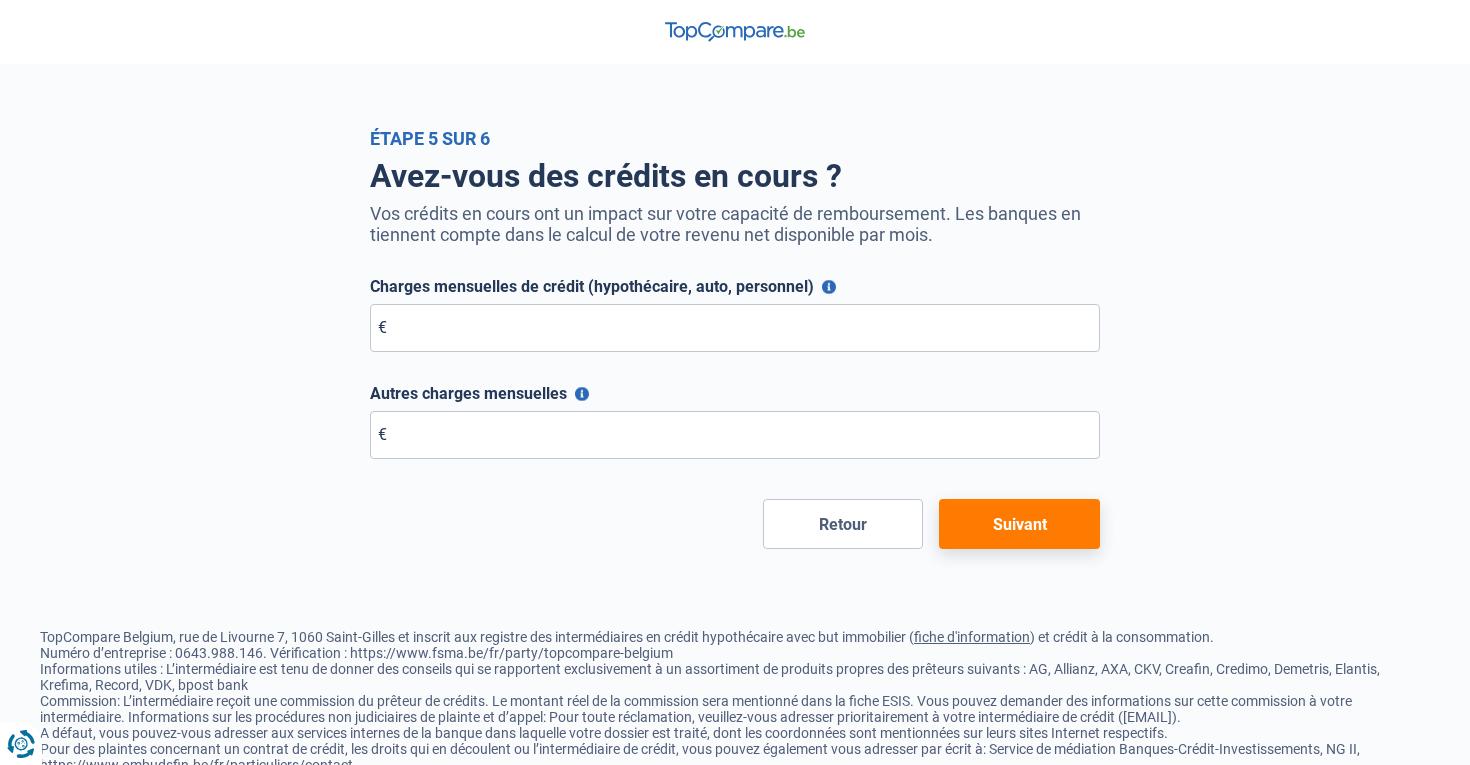 click on "Suivant" at bounding box center [1019, 524] 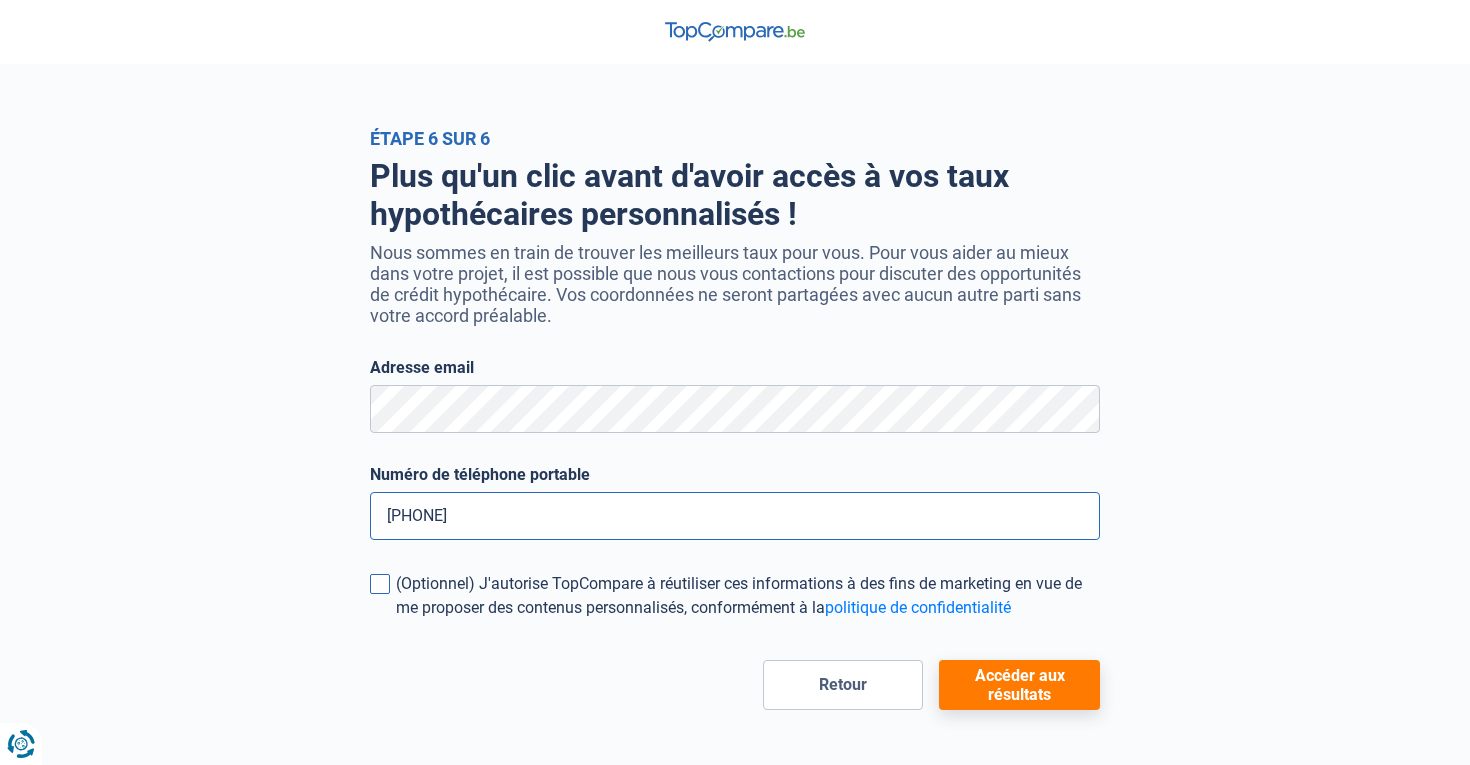 type on "0495380487" 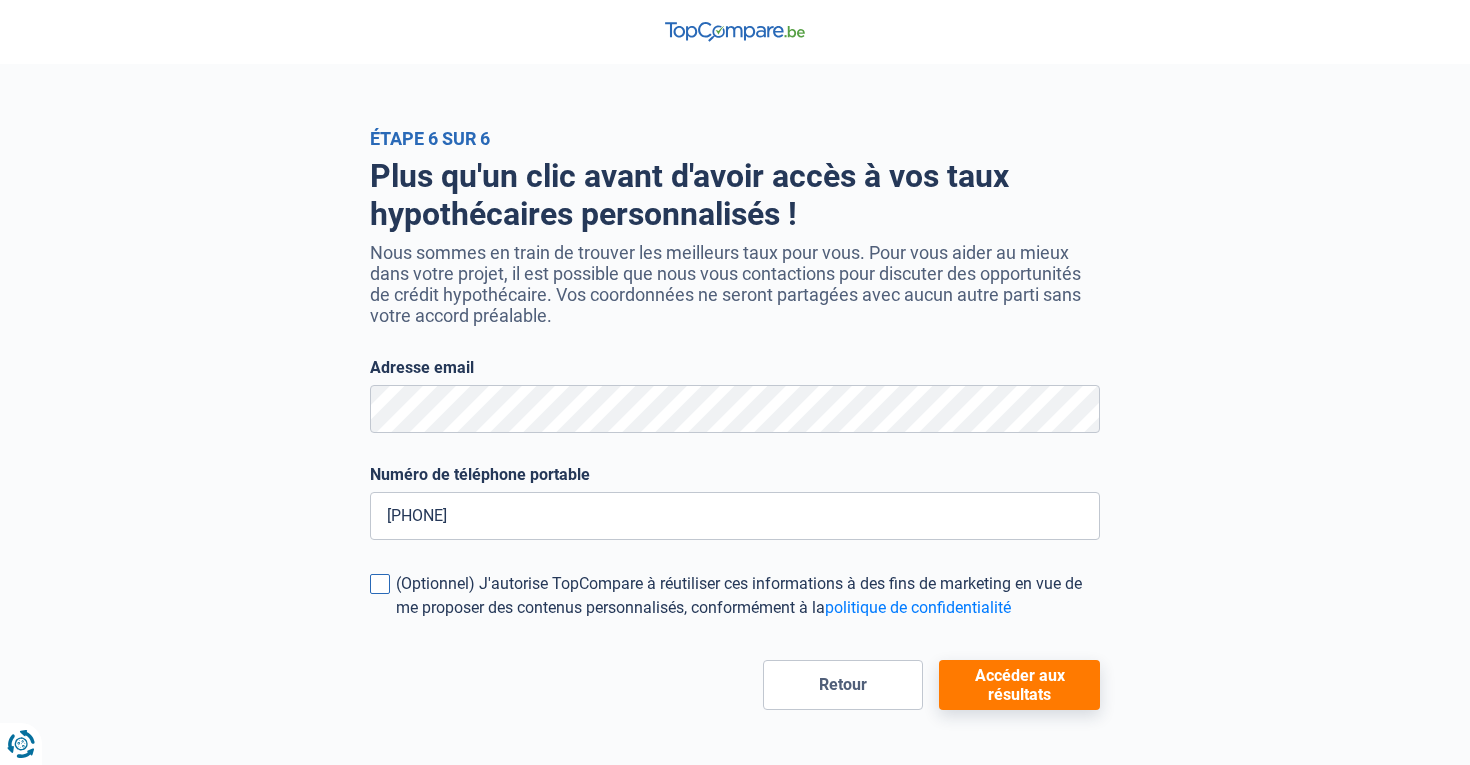 click at bounding box center (380, 584) 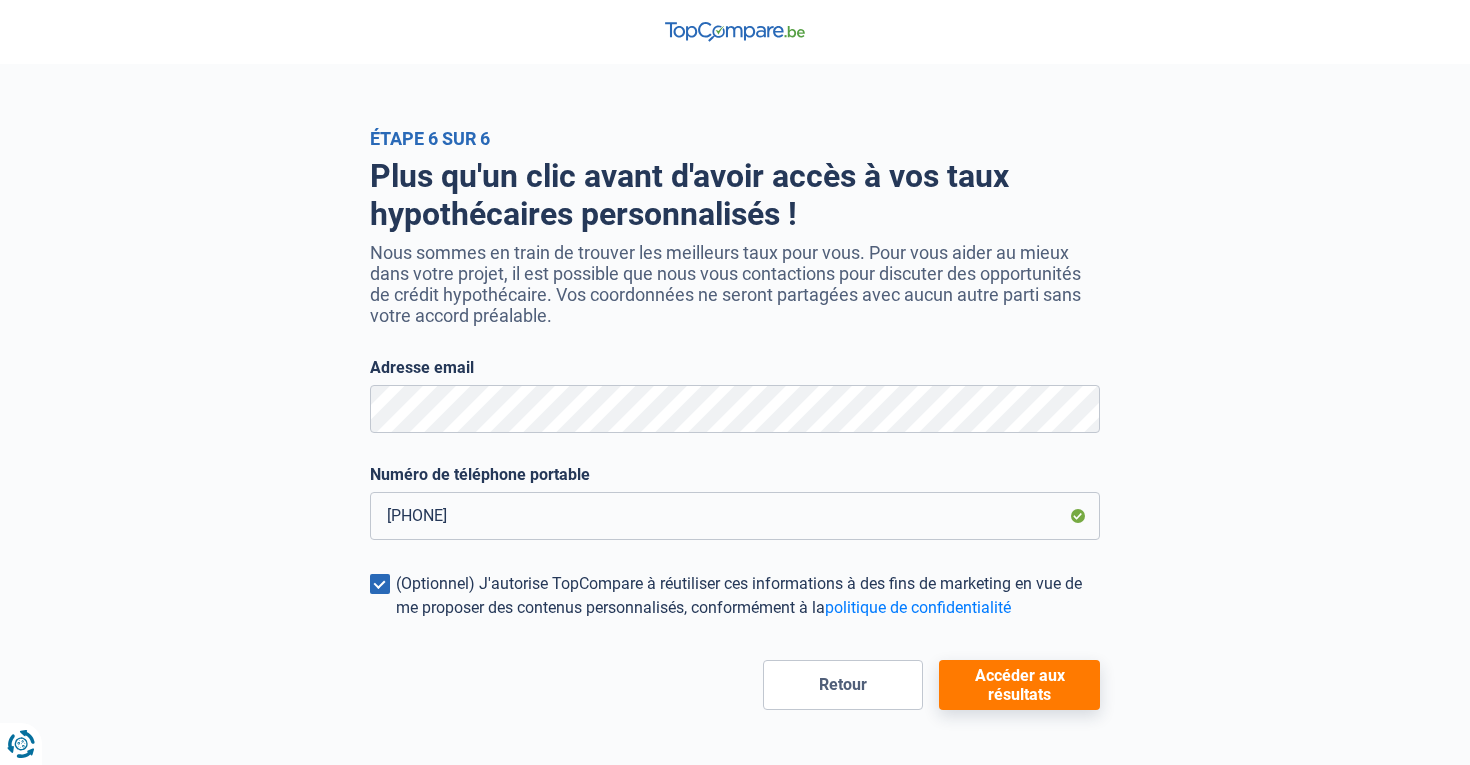 click at bounding box center (380, 584) 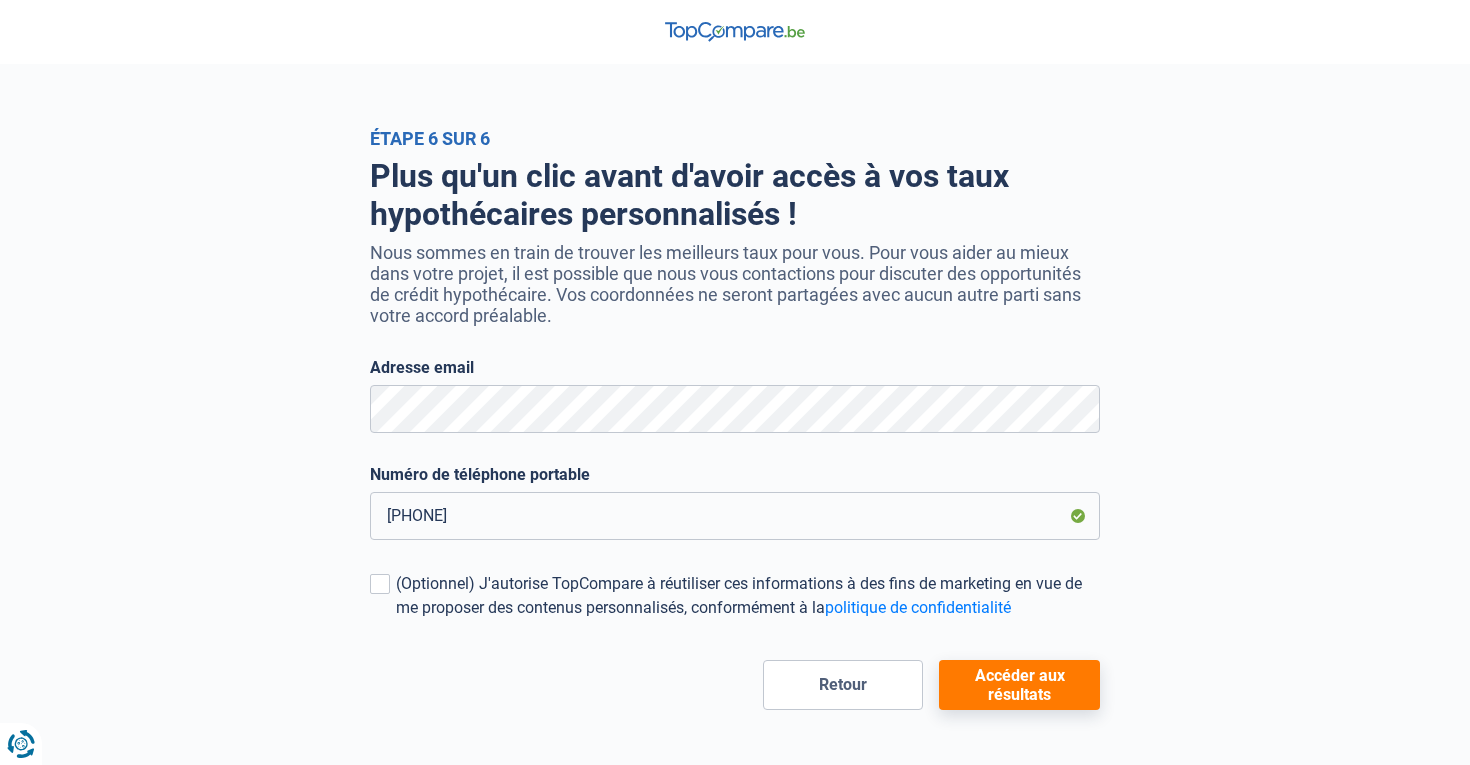 click on "Accéder aux résultats" at bounding box center (1019, 685) 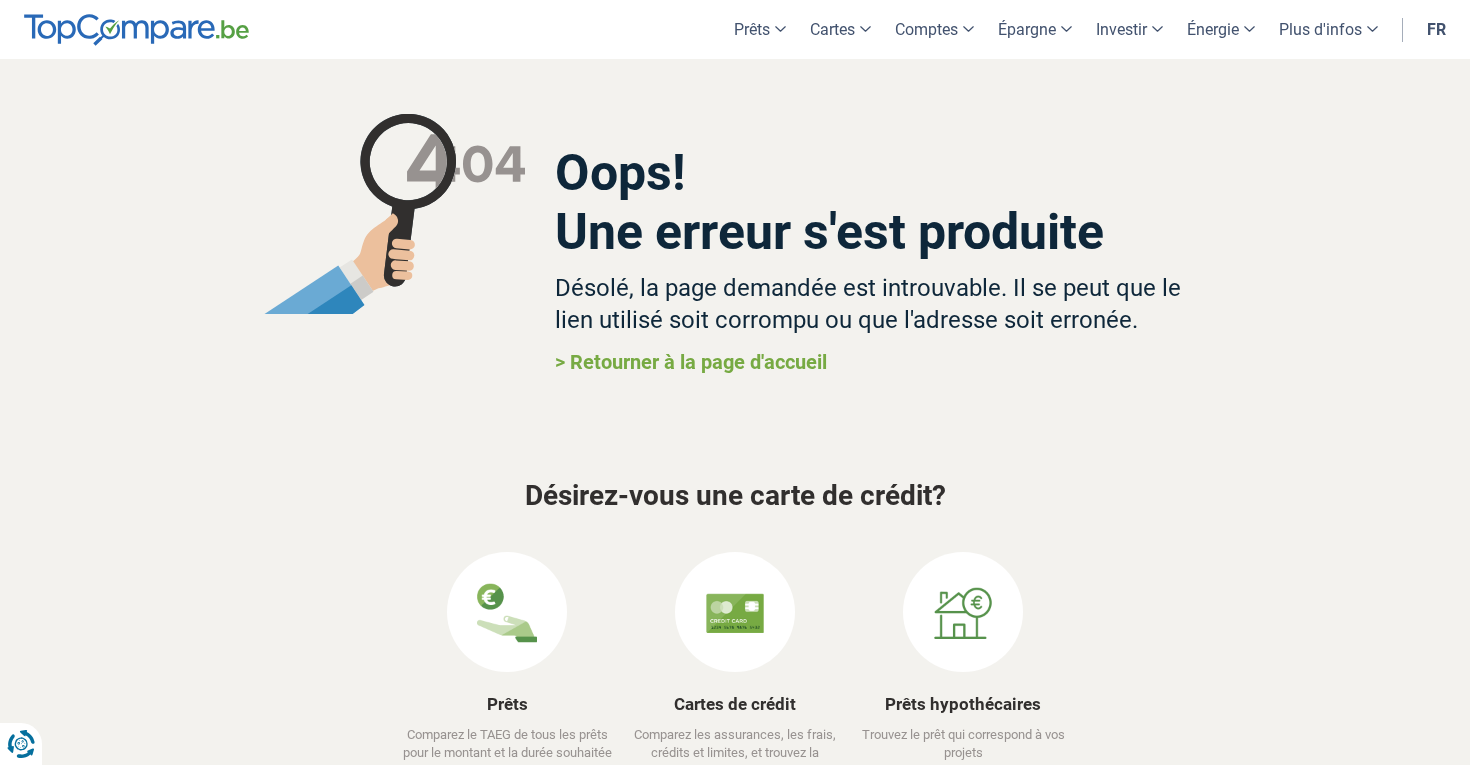 scroll, scrollTop: 0, scrollLeft: 0, axis: both 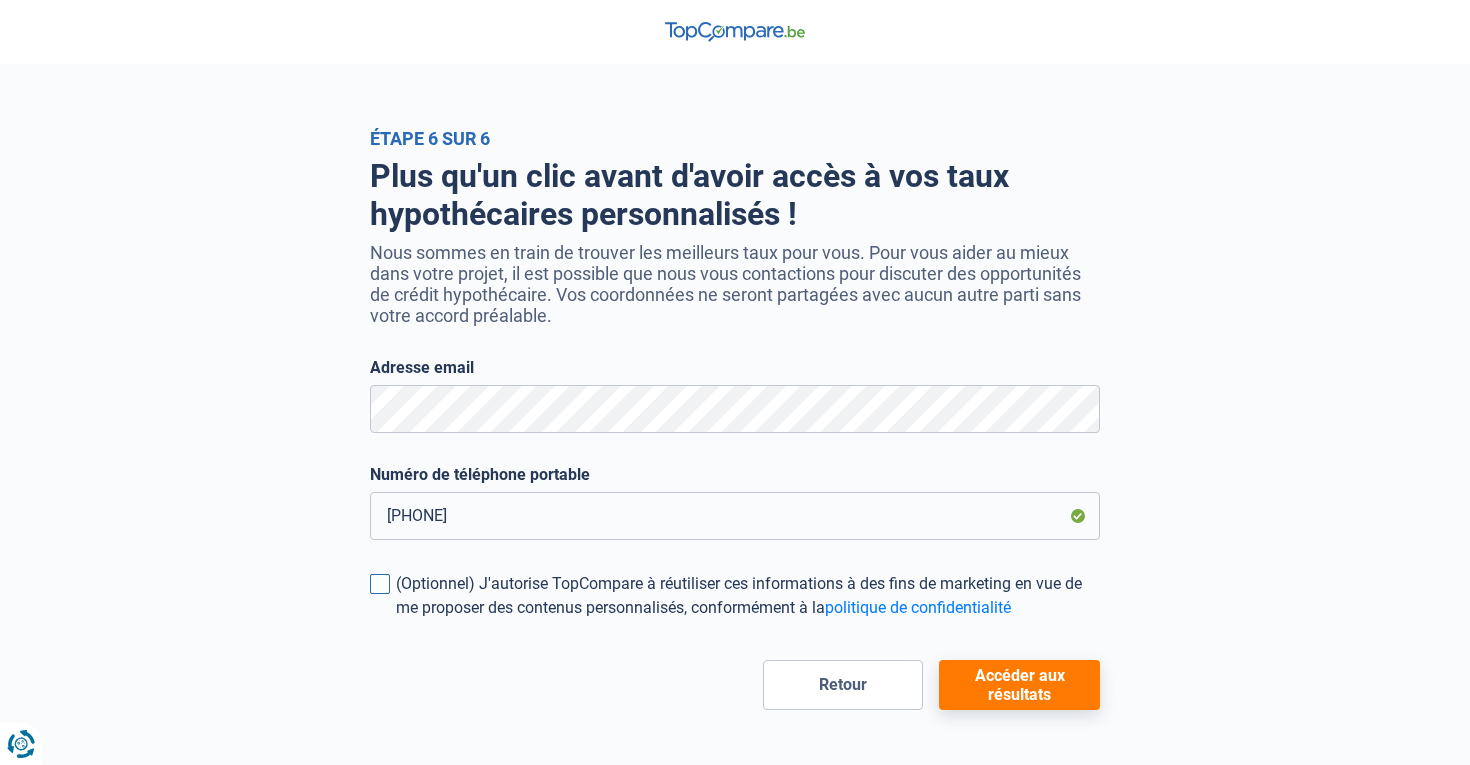 click at bounding box center (380, 584) 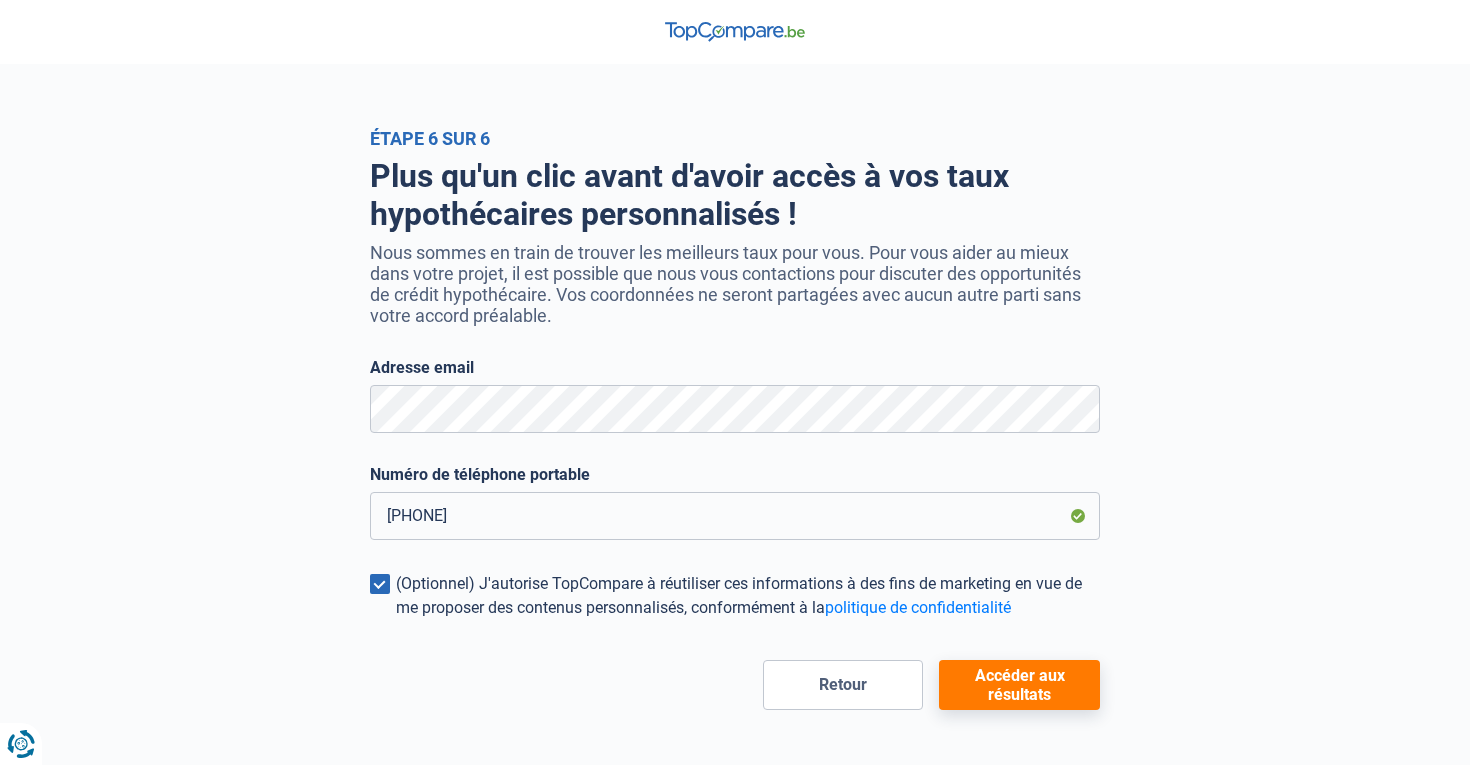 click on "Accéder aux résultats" at bounding box center (1019, 685) 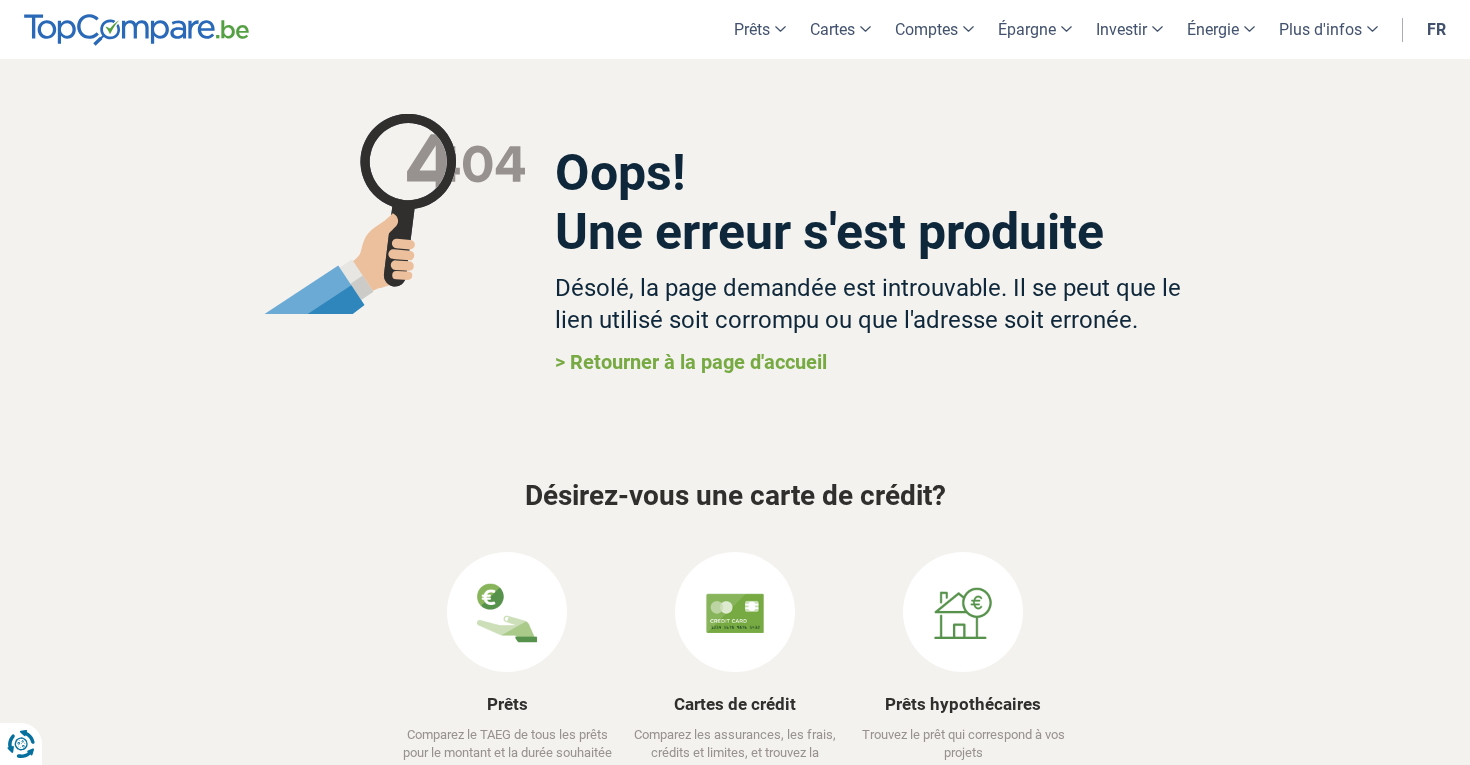 scroll, scrollTop: 0, scrollLeft: 0, axis: both 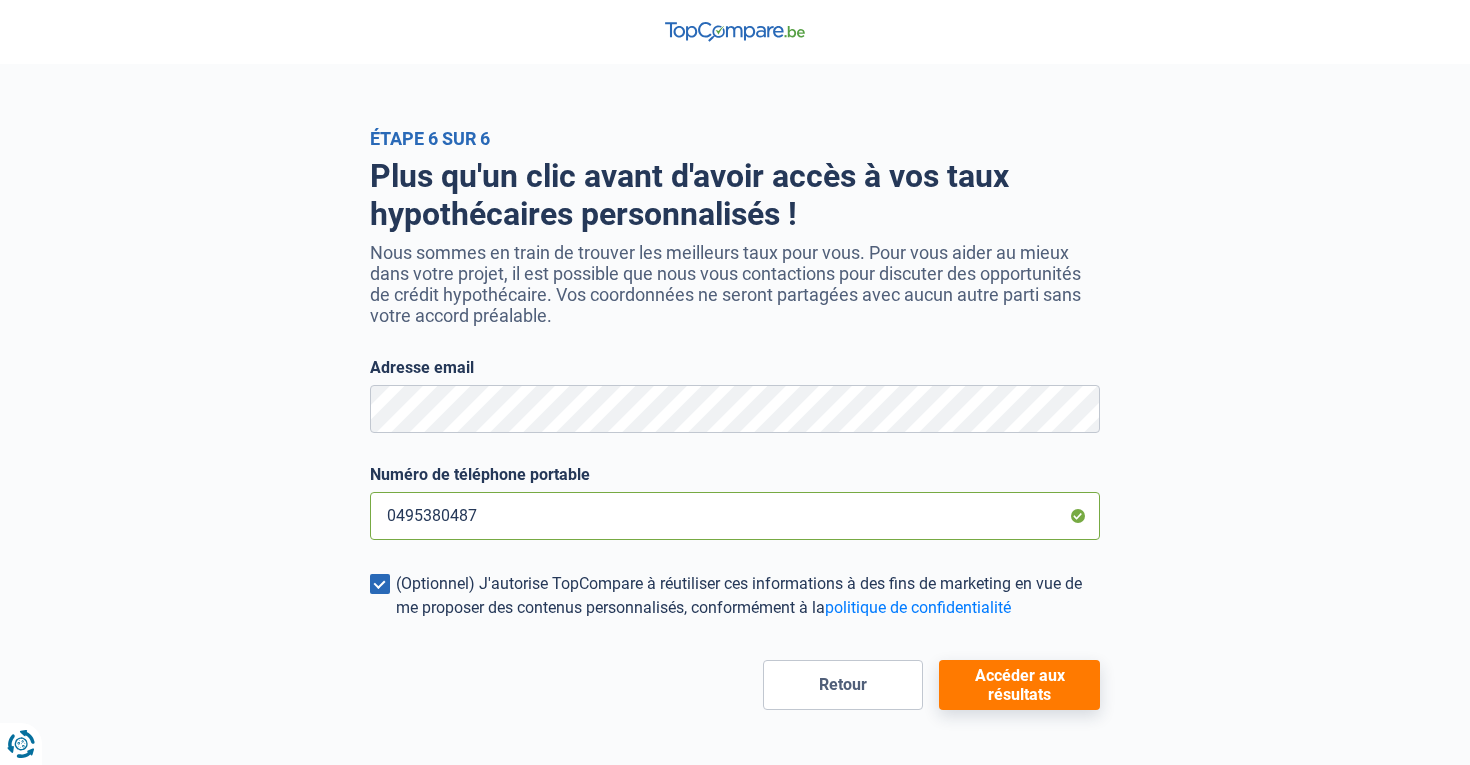 click on "0495380487" at bounding box center (735, 516) 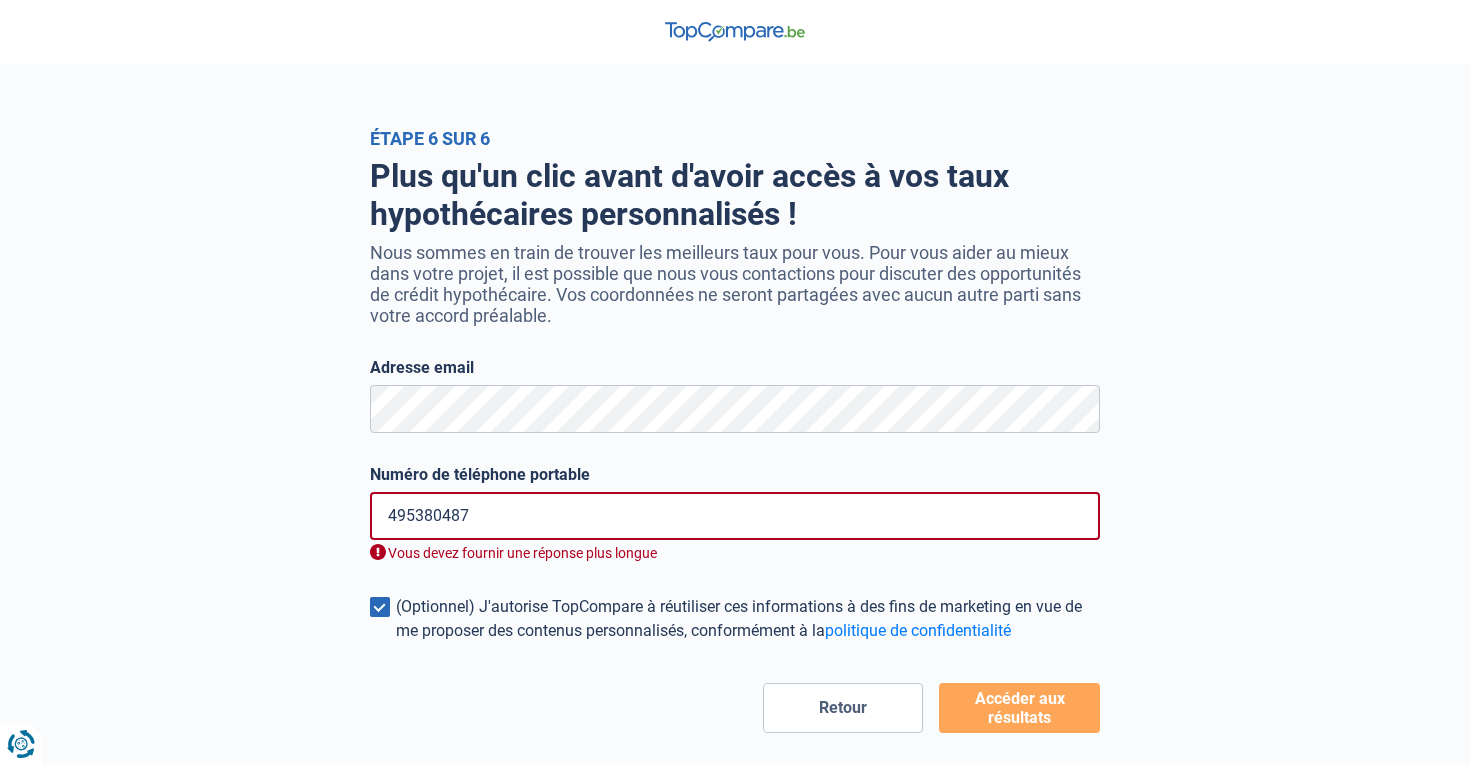 type on "0495380487" 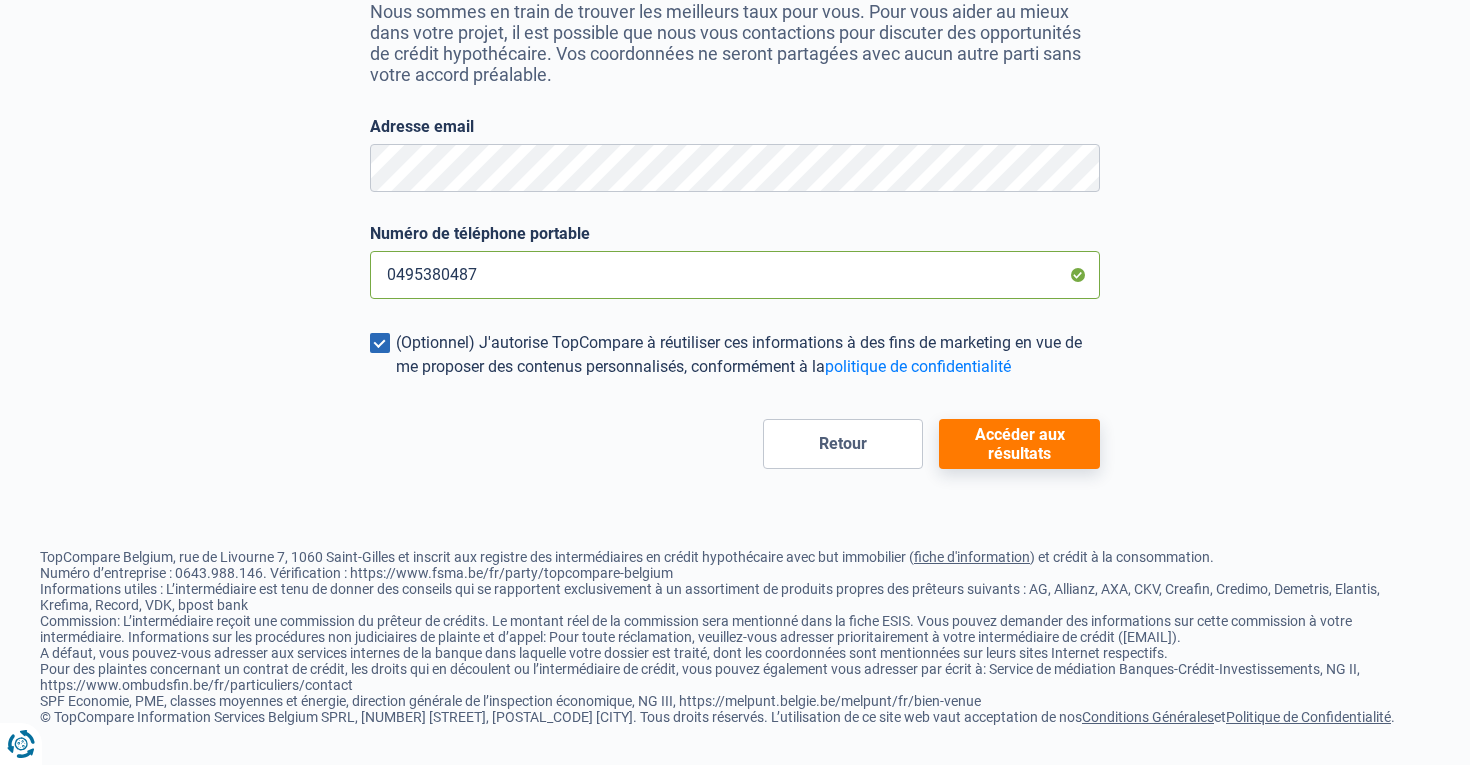 scroll, scrollTop: 240, scrollLeft: 0, axis: vertical 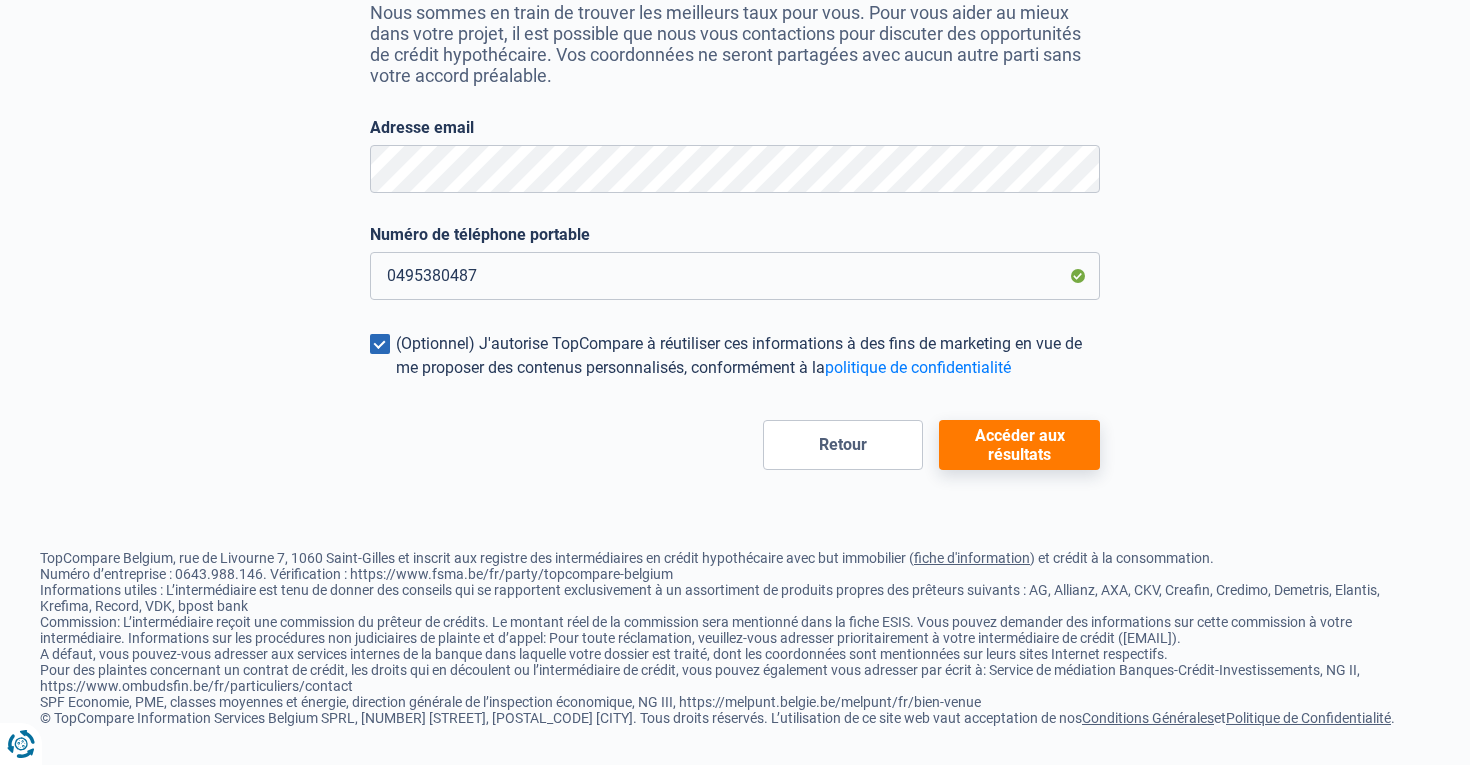 click on "Retour" at bounding box center [843, 445] 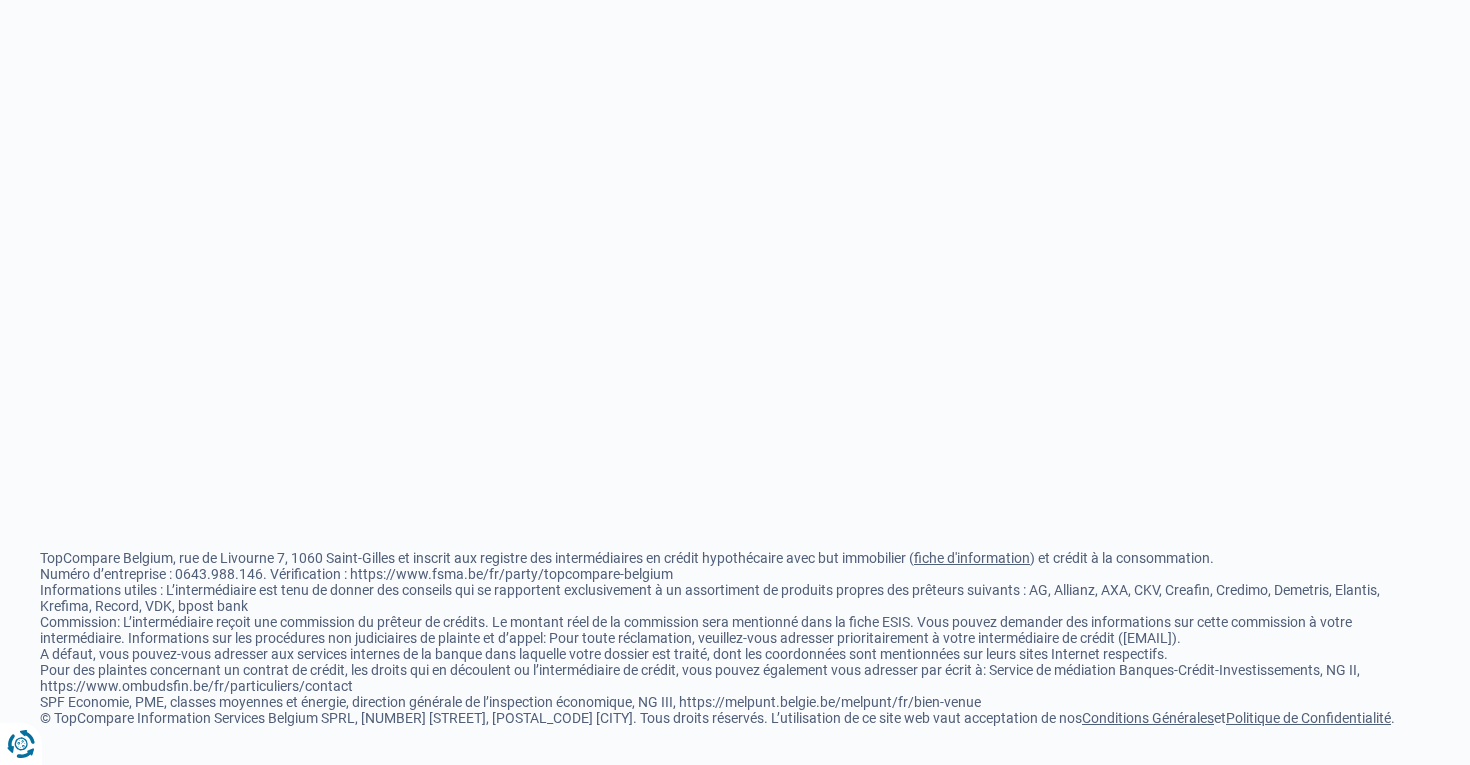 scroll, scrollTop: 0, scrollLeft: 0, axis: both 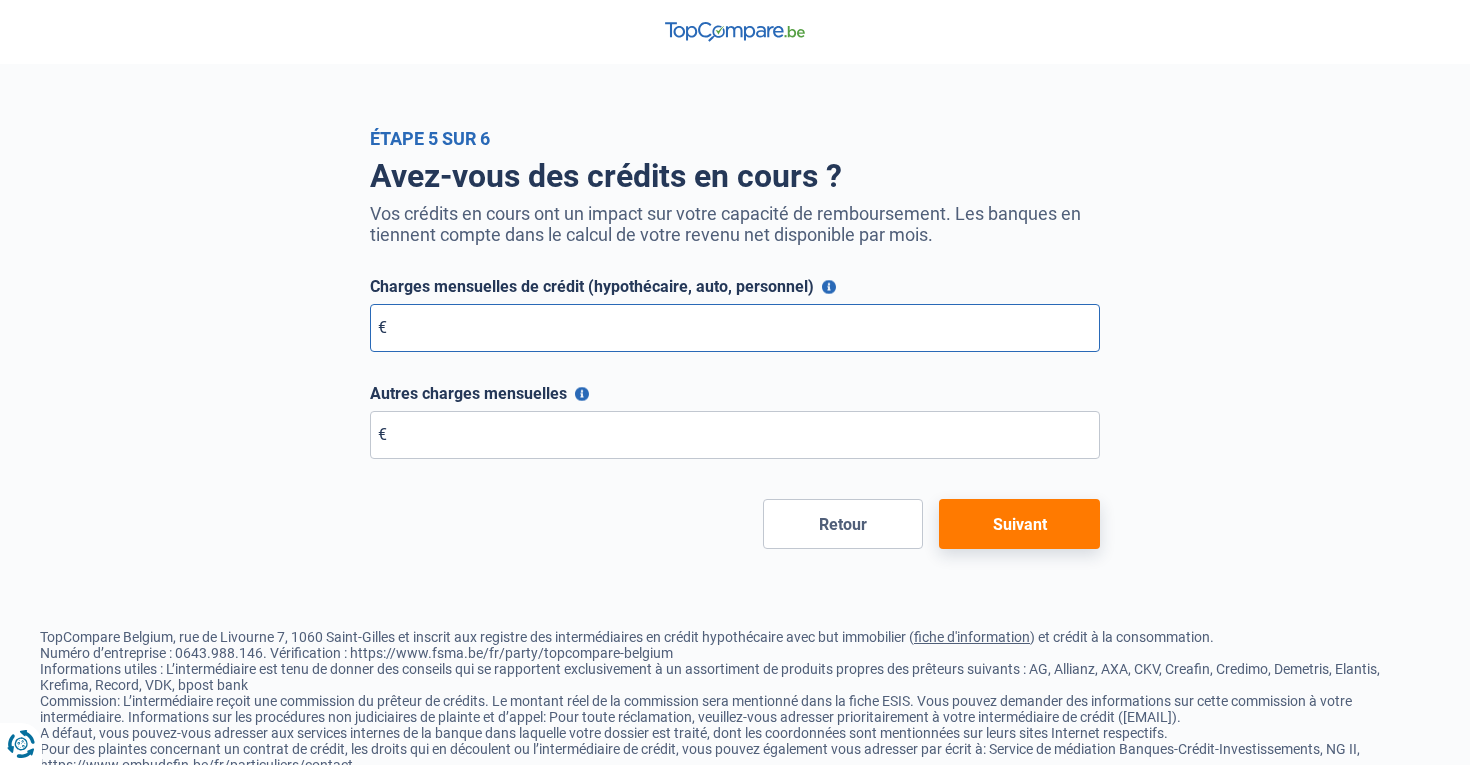 click on "Charges mensuelles de crédit (hypothécaire, auto, personnel)" at bounding box center [735, 328] 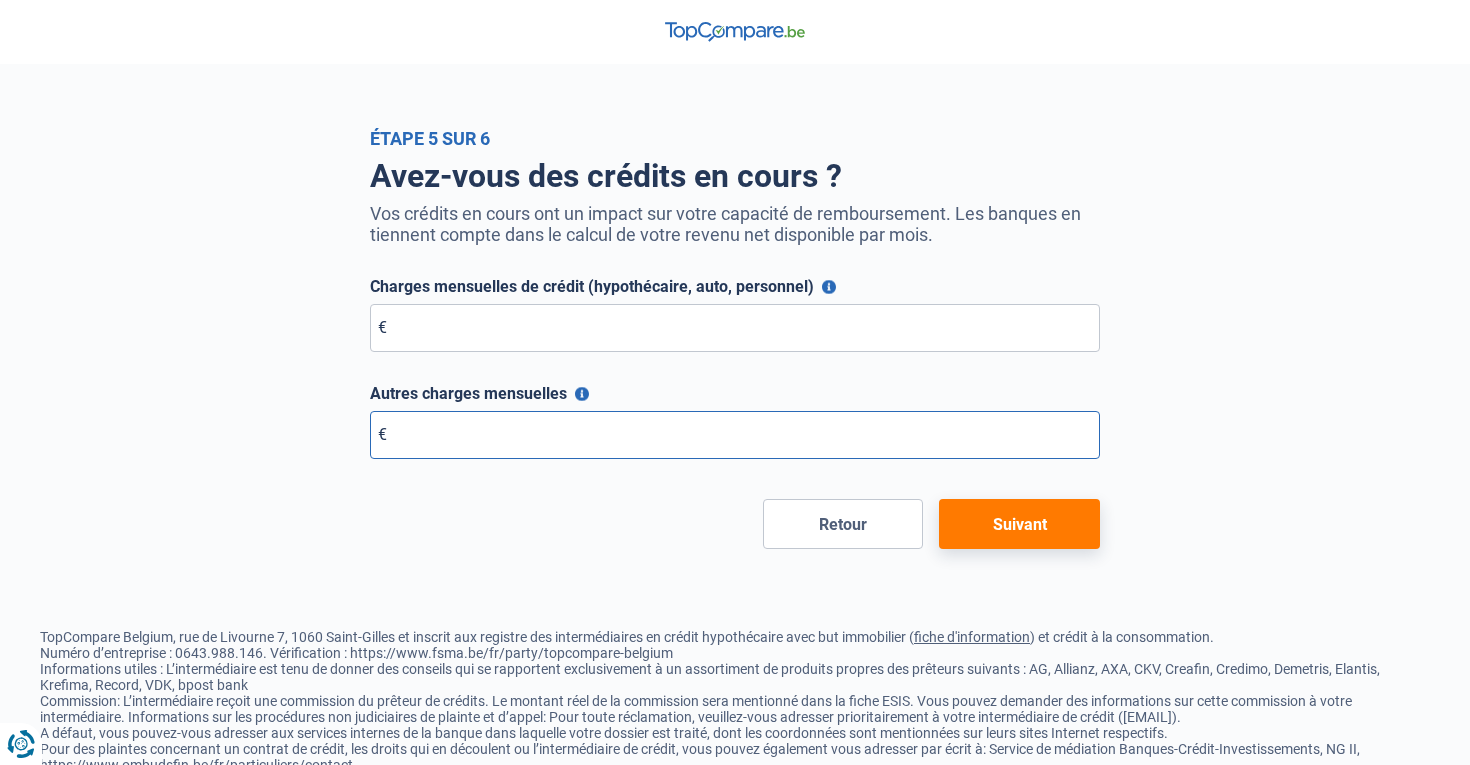 click on "Autres charges mensuelles" at bounding box center (735, 435) 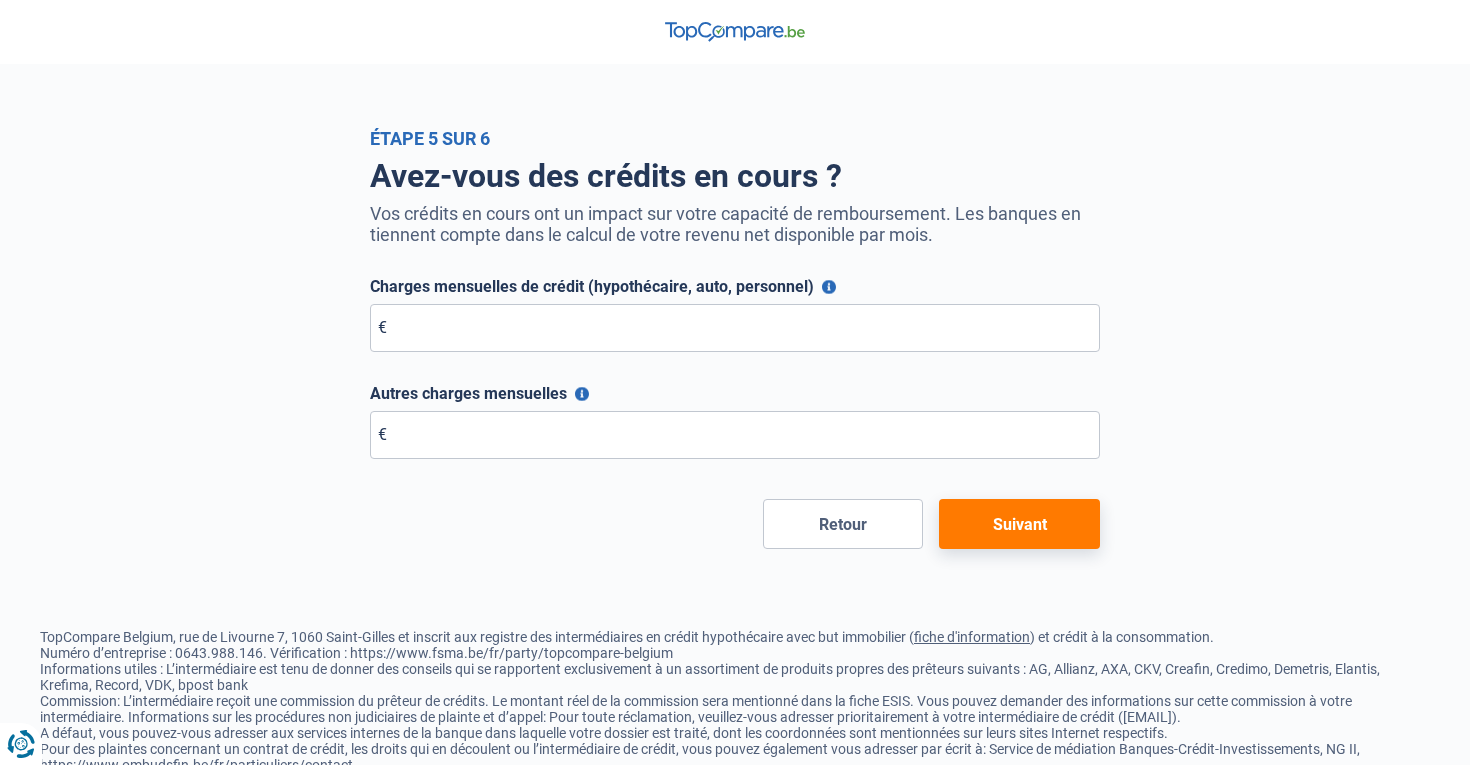 click on "Suivant" at bounding box center [1019, 524] 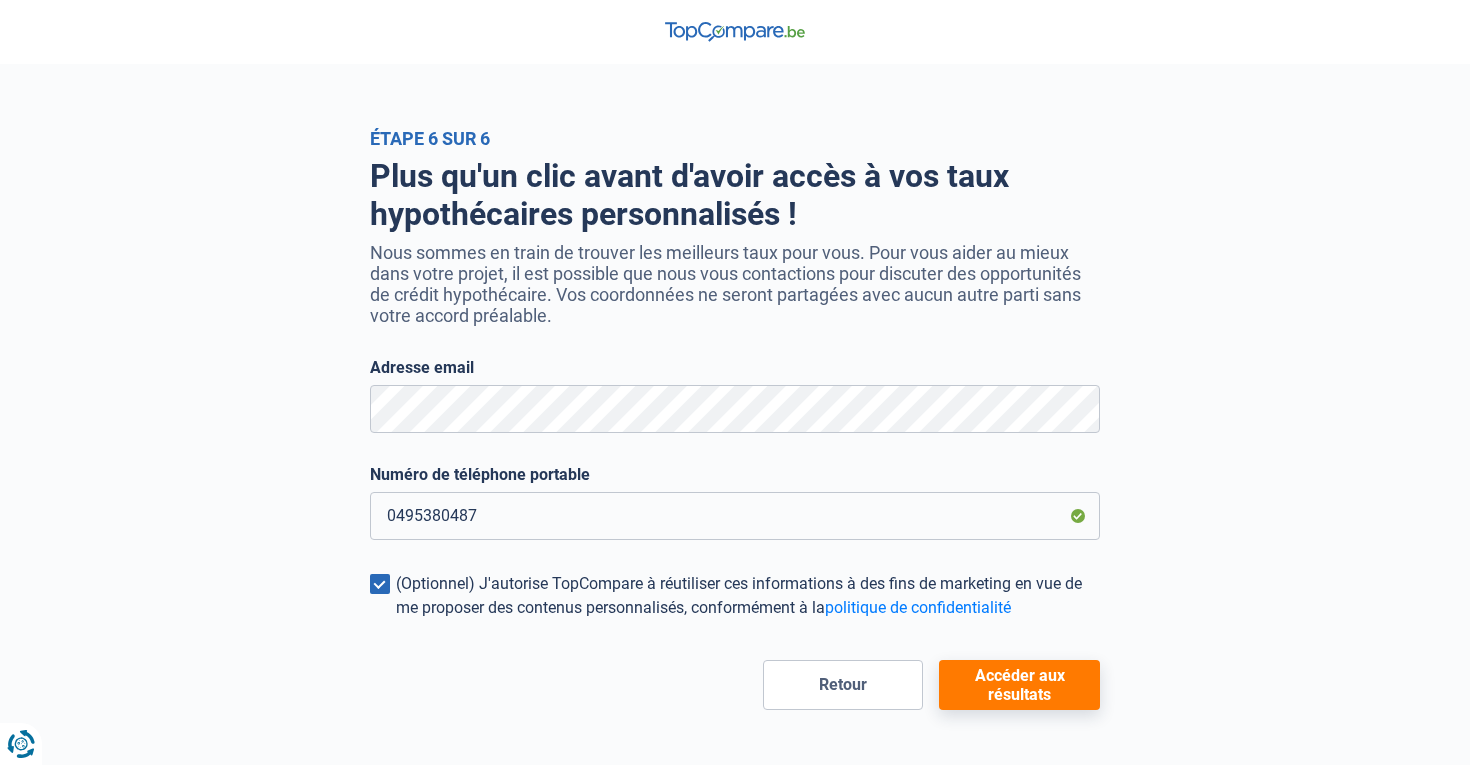 click on "Accéder aux résultats" at bounding box center (1019, 685) 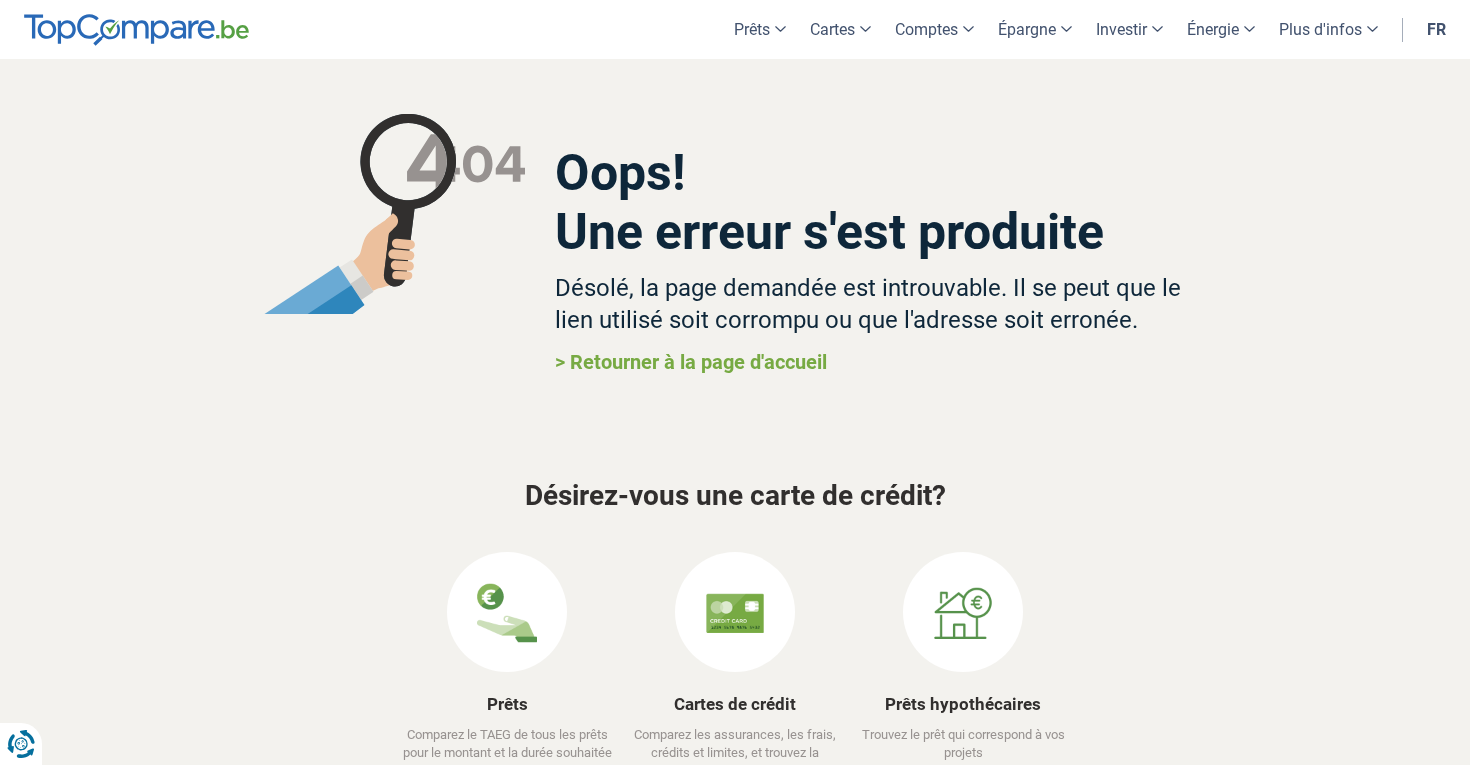 scroll, scrollTop: 0, scrollLeft: 0, axis: both 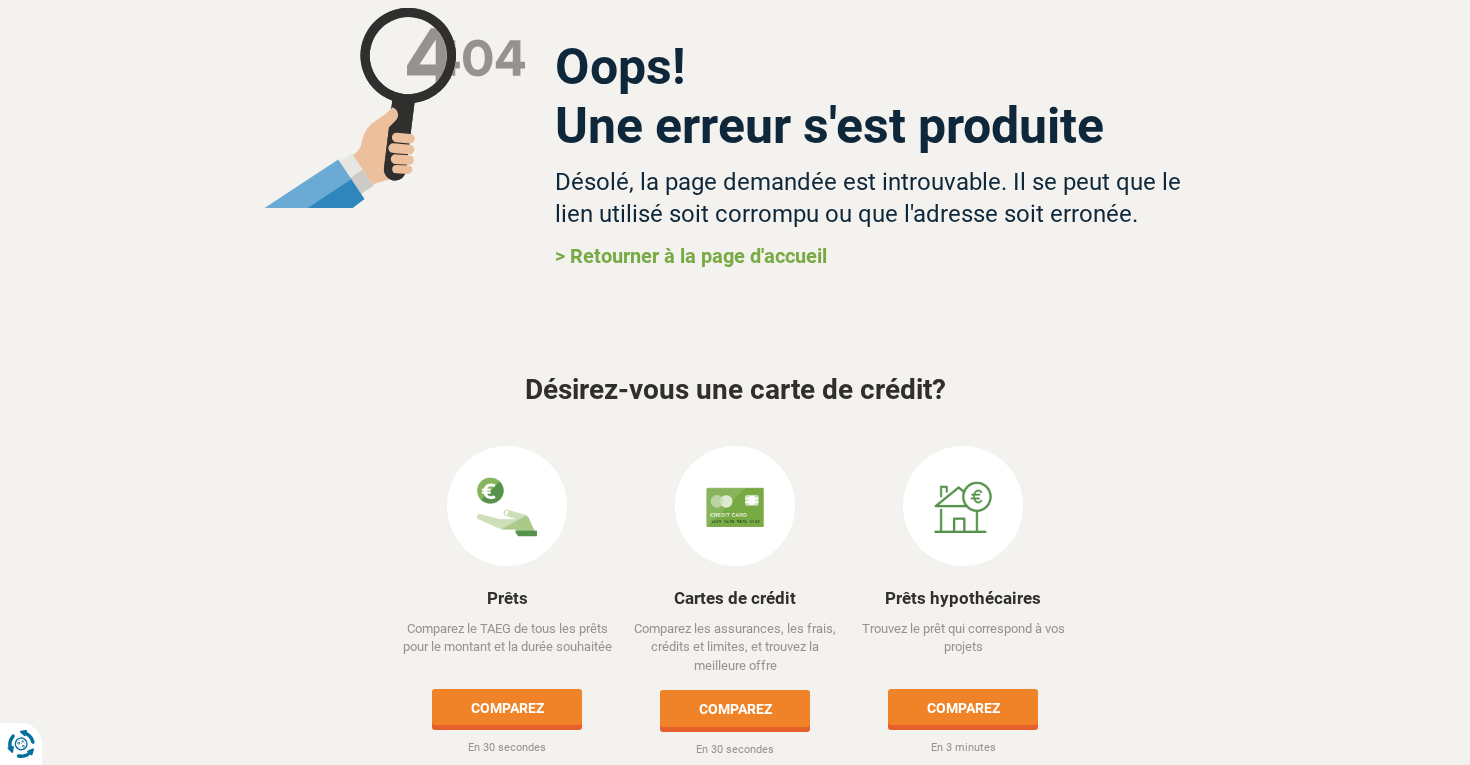 click on "> Retourner à la page d'accueil" at bounding box center (691, 256) 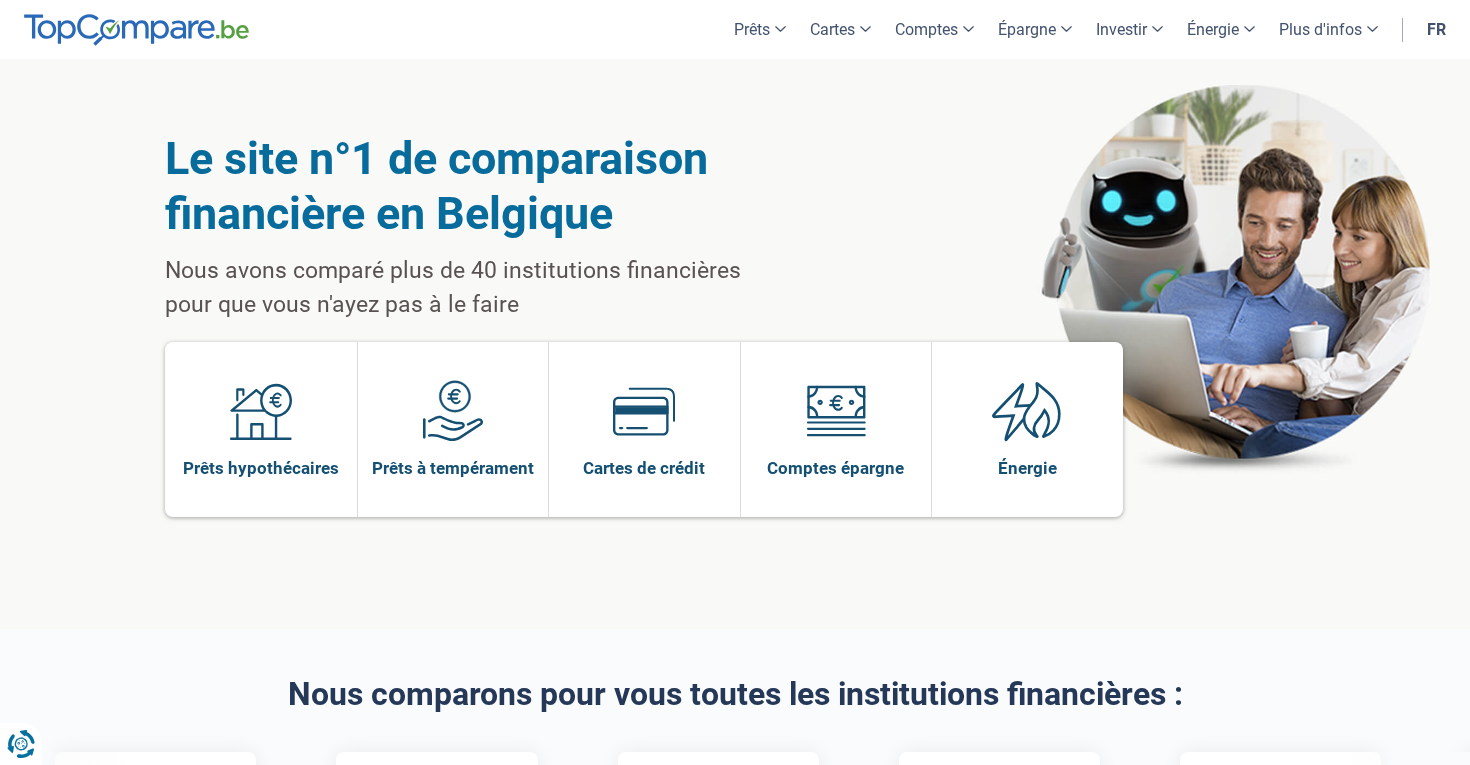 scroll, scrollTop: 0, scrollLeft: 0, axis: both 